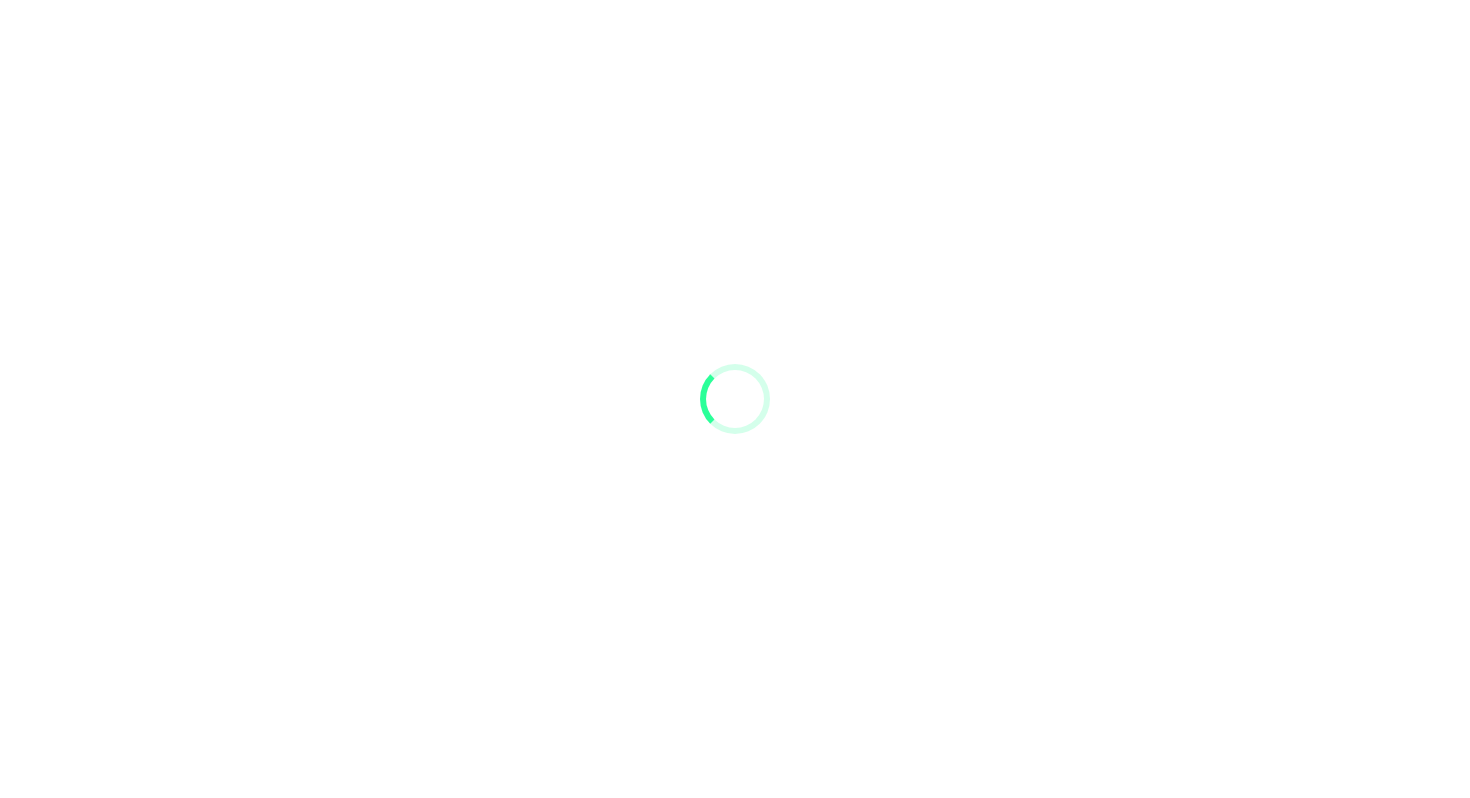 scroll, scrollTop: 0, scrollLeft: 0, axis: both 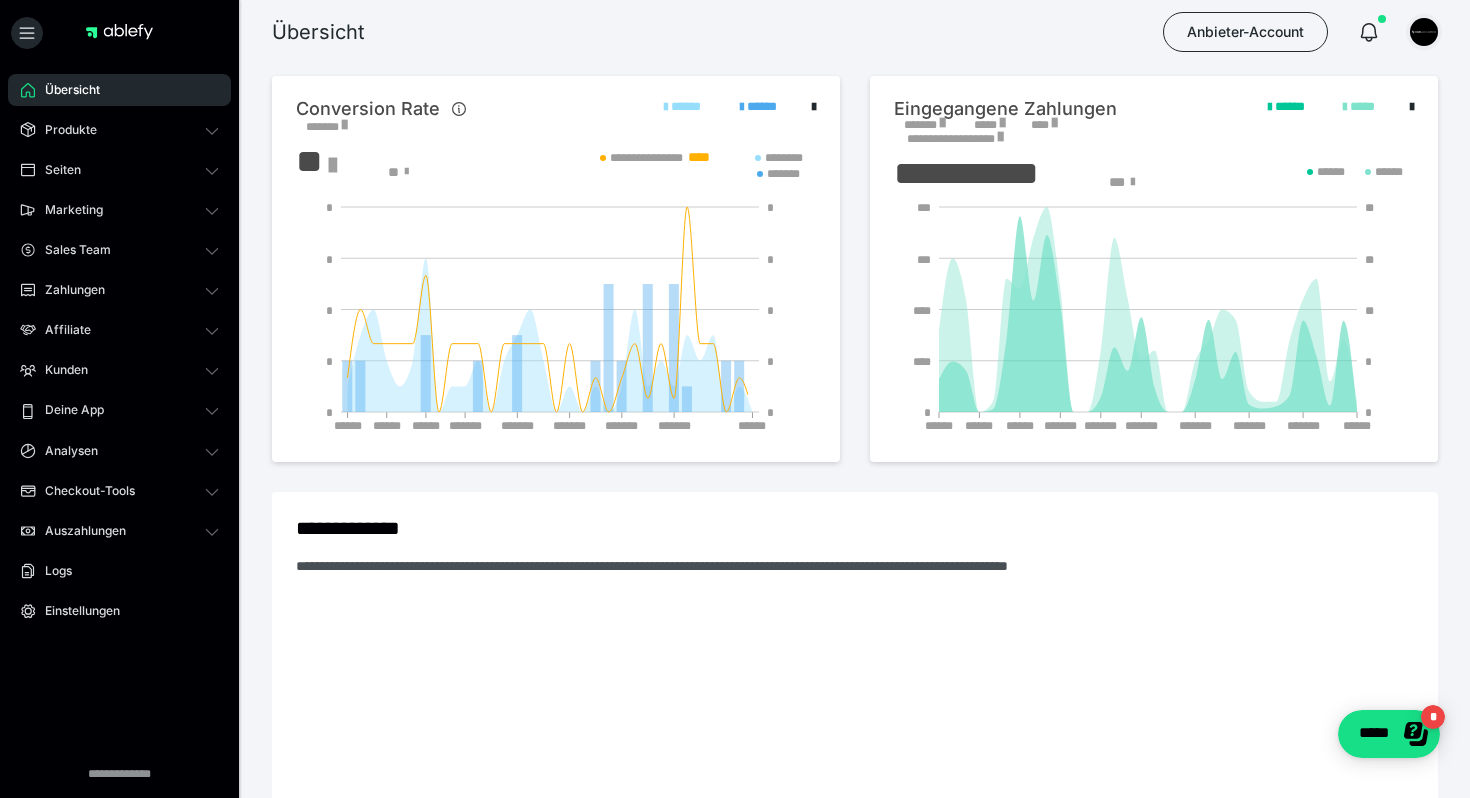 click at bounding box center (1424, 32) 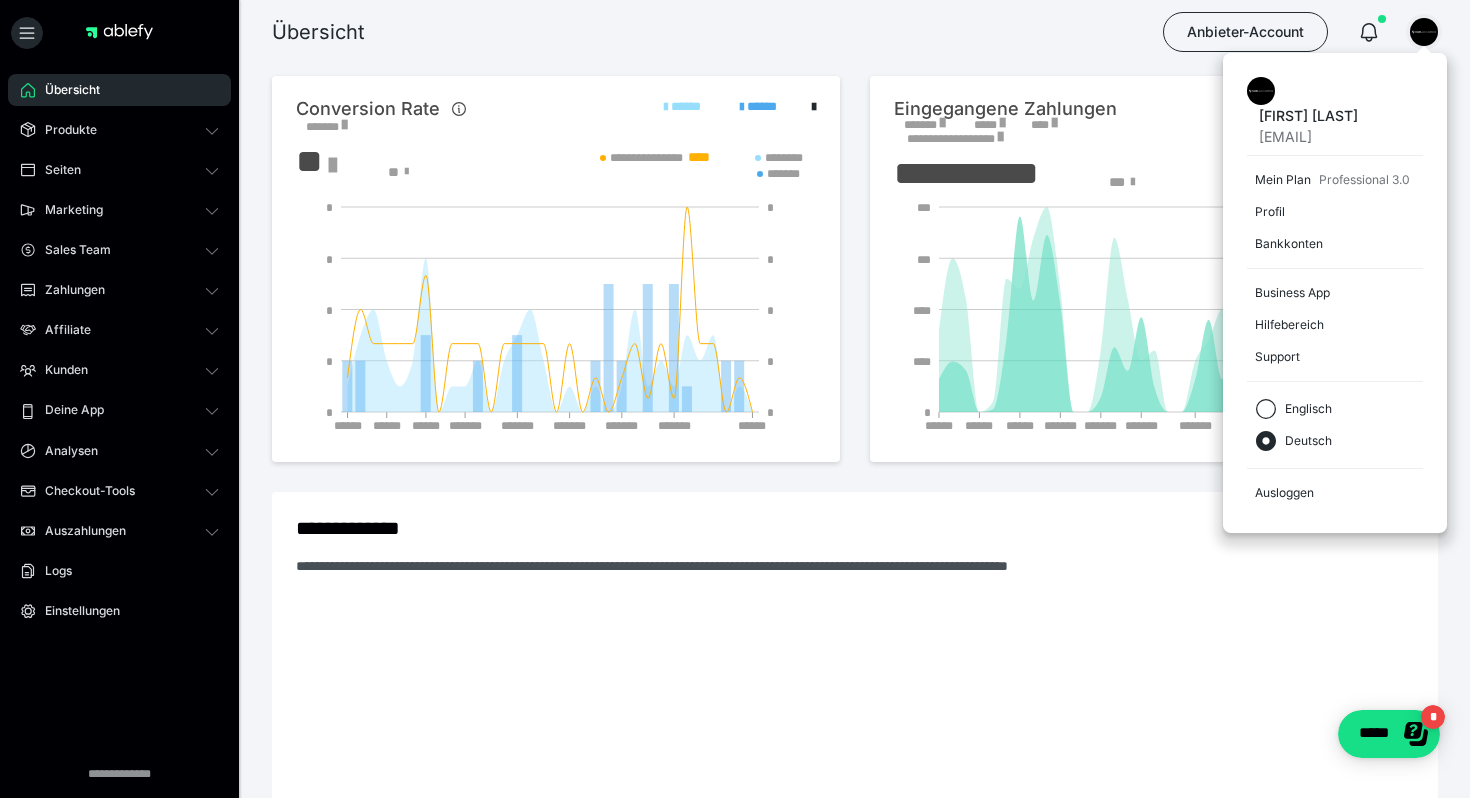 drag, startPoint x: 980, startPoint y: 33, endPoint x: 780, endPoint y: 71, distance: 203.57799 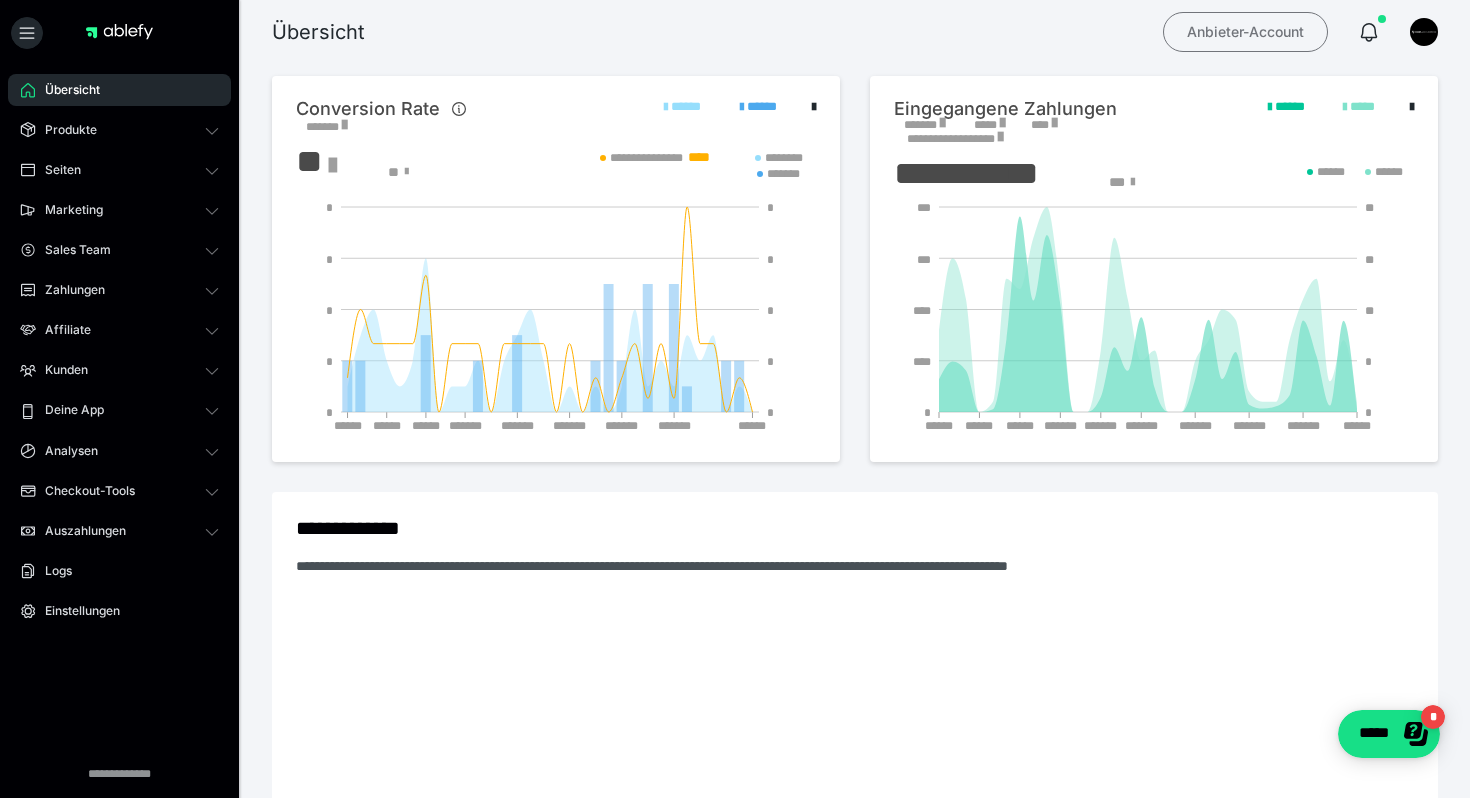 click on "Anbieter-Account" at bounding box center (1245, 32) 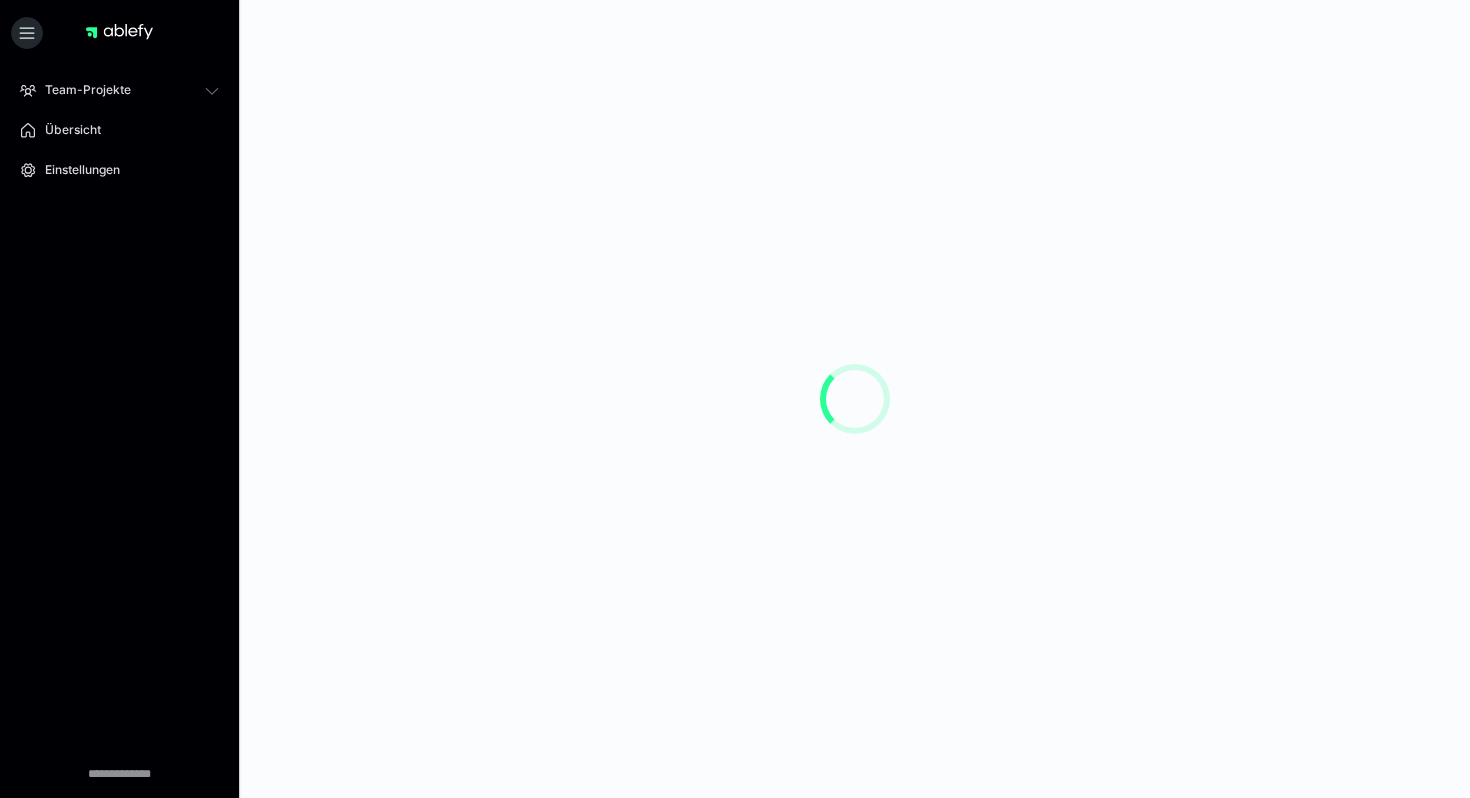 scroll, scrollTop: 0, scrollLeft: 0, axis: both 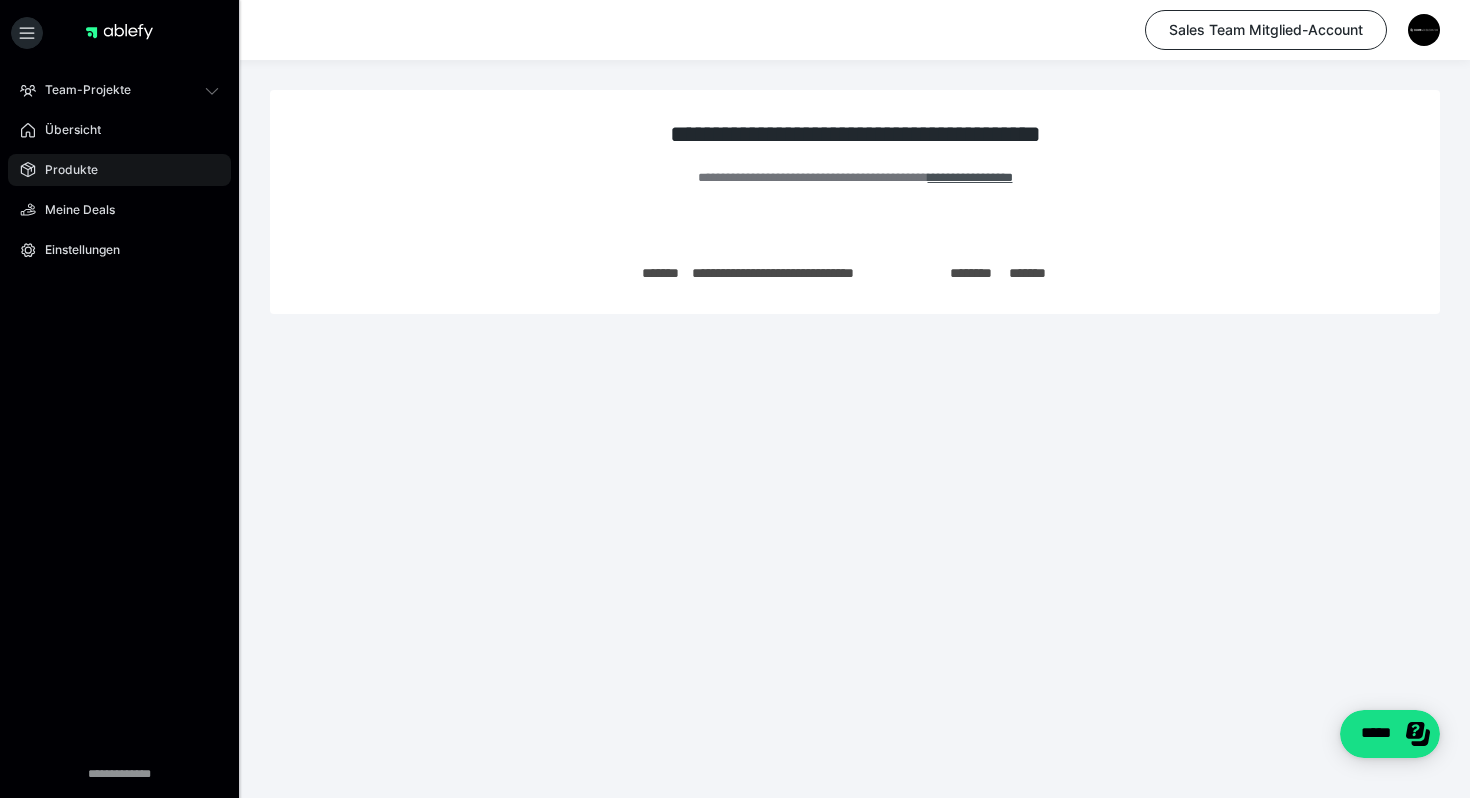 click on "Produkte" at bounding box center (119, 170) 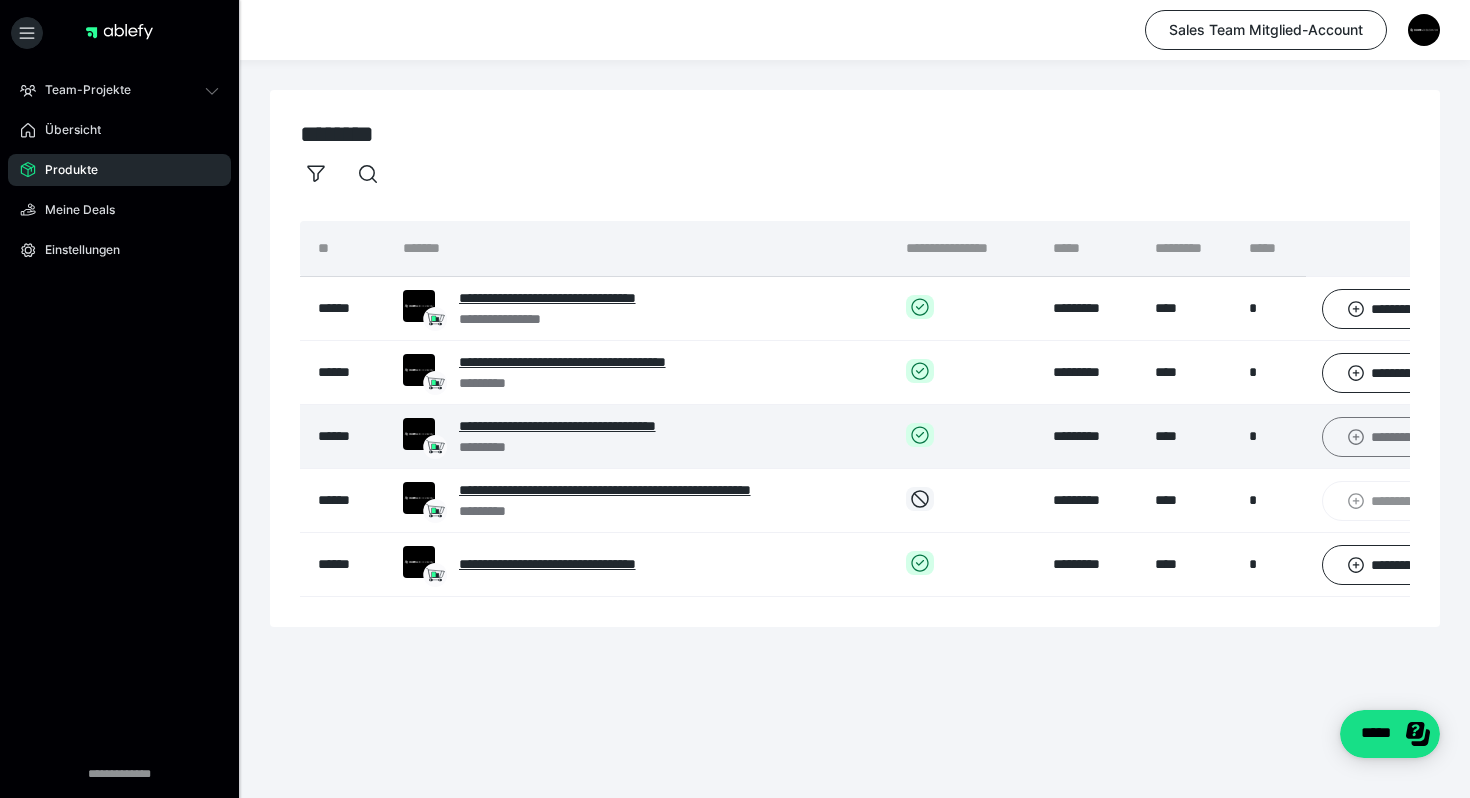 click on "**********" at bounding box center [1395, 437] 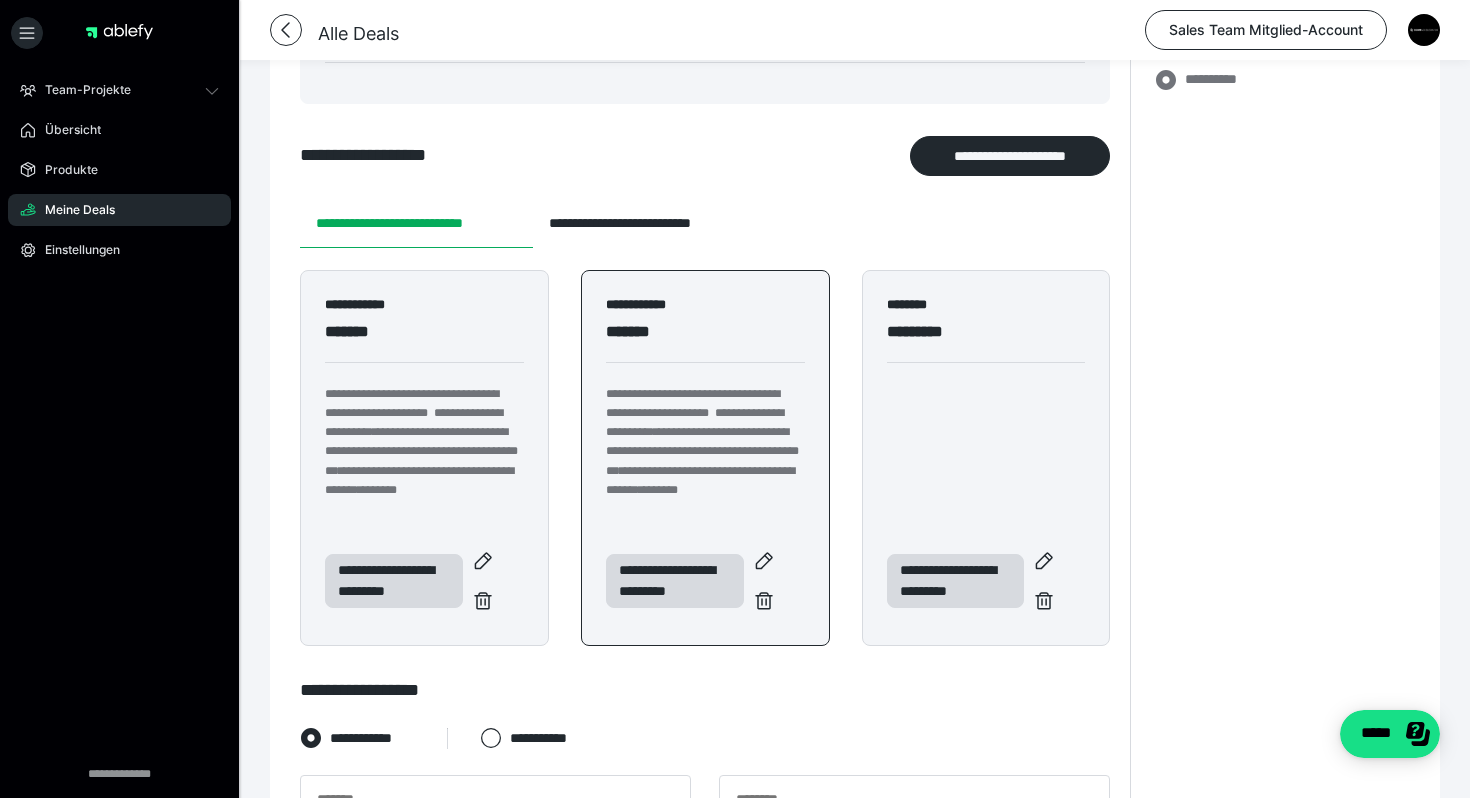 scroll, scrollTop: 261, scrollLeft: 0, axis: vertical 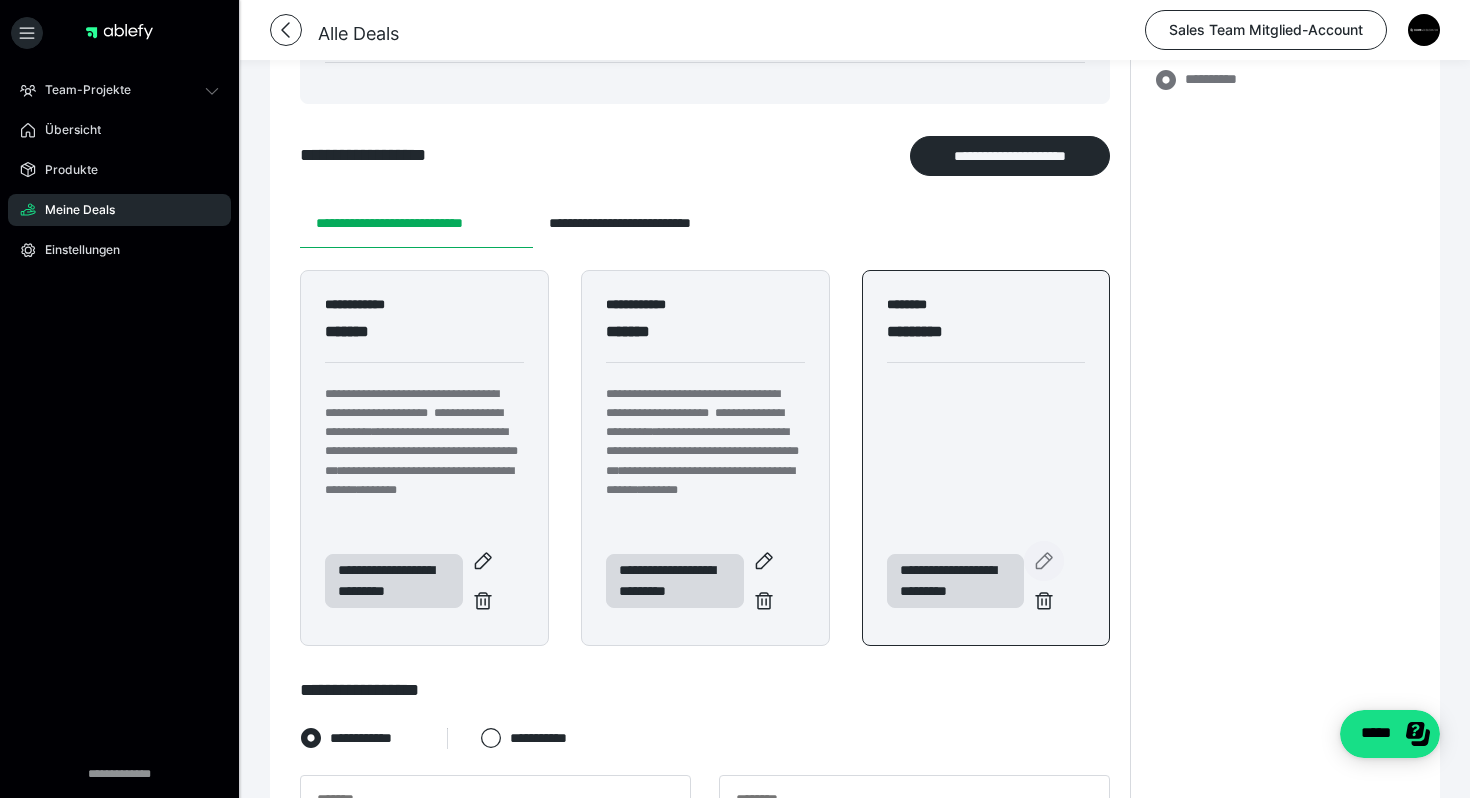 click 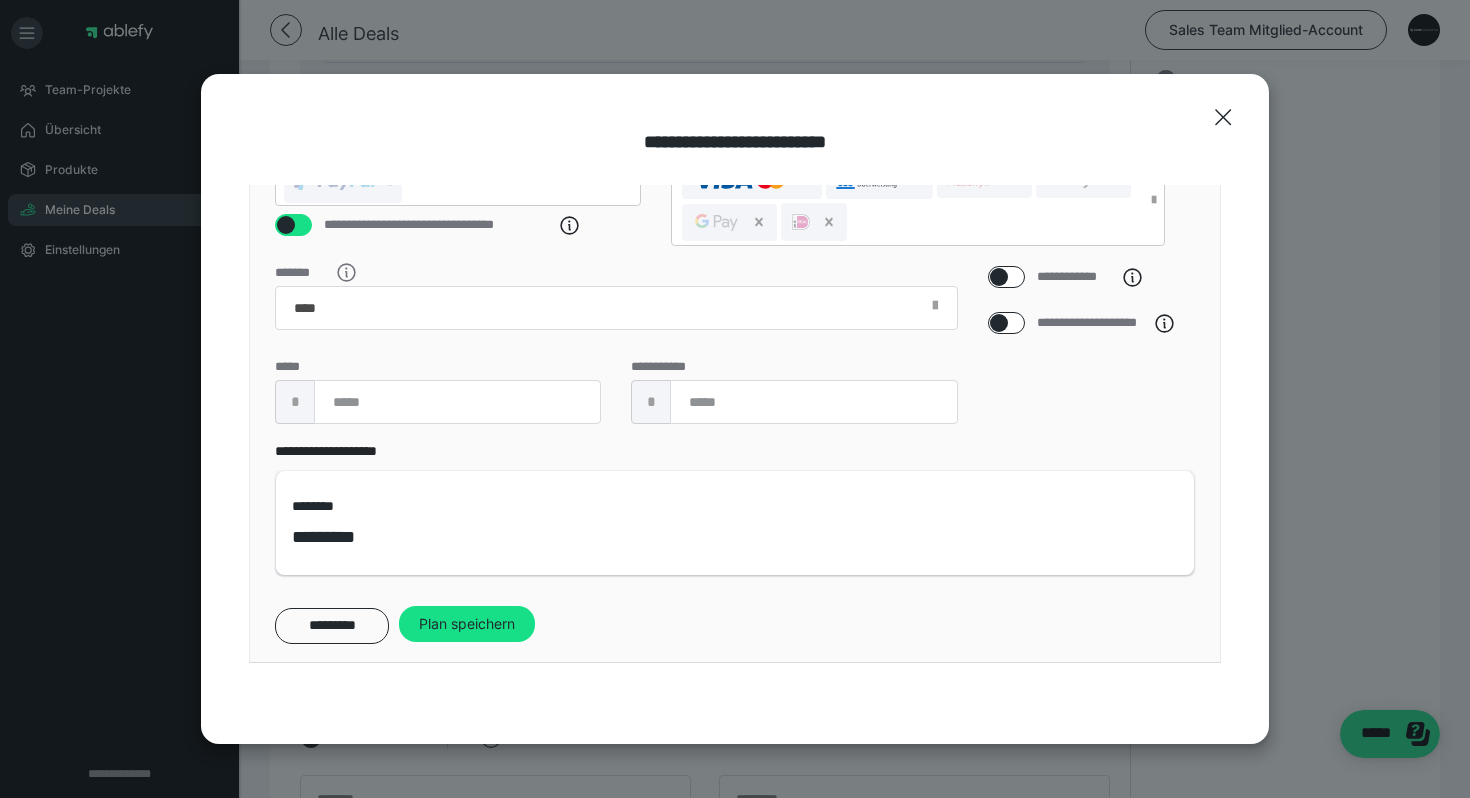 scroll, scrollTop: 393, scrollLeft: 0, axis: vertical 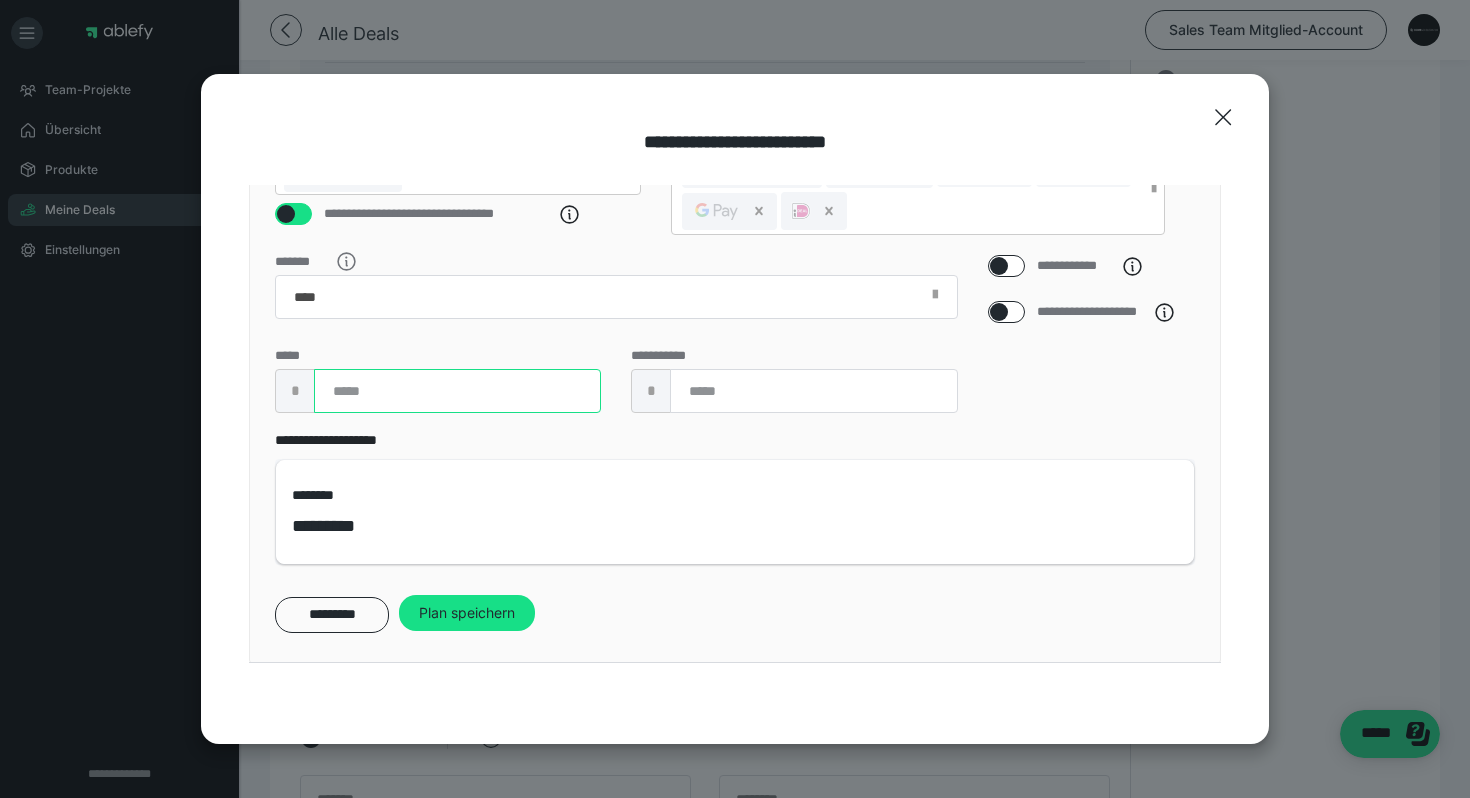 drag, startPoint x: 384, startPoint y: 386, endPoint x: 230, endPoint y: 376, distance: 154.32434 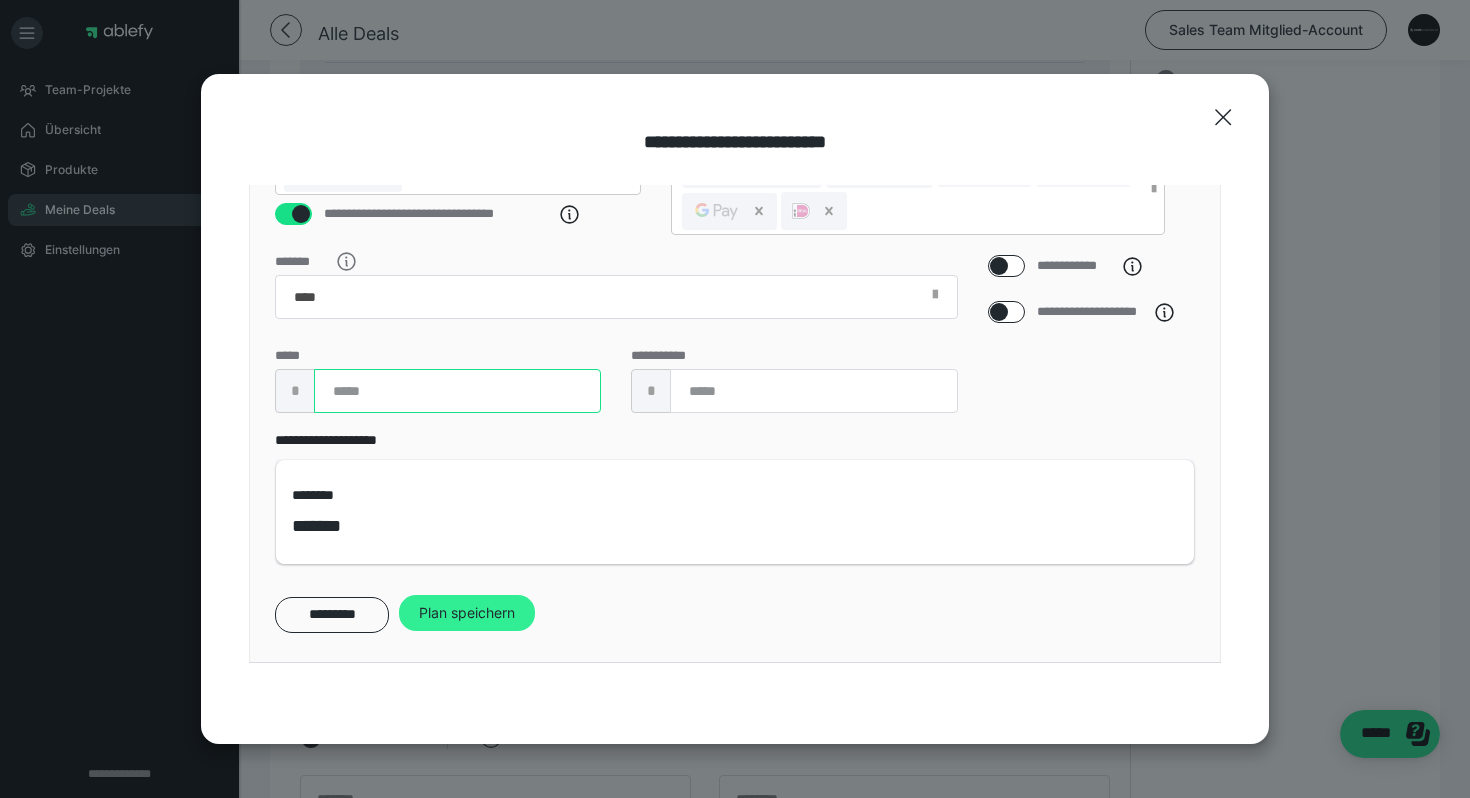 type on "***" 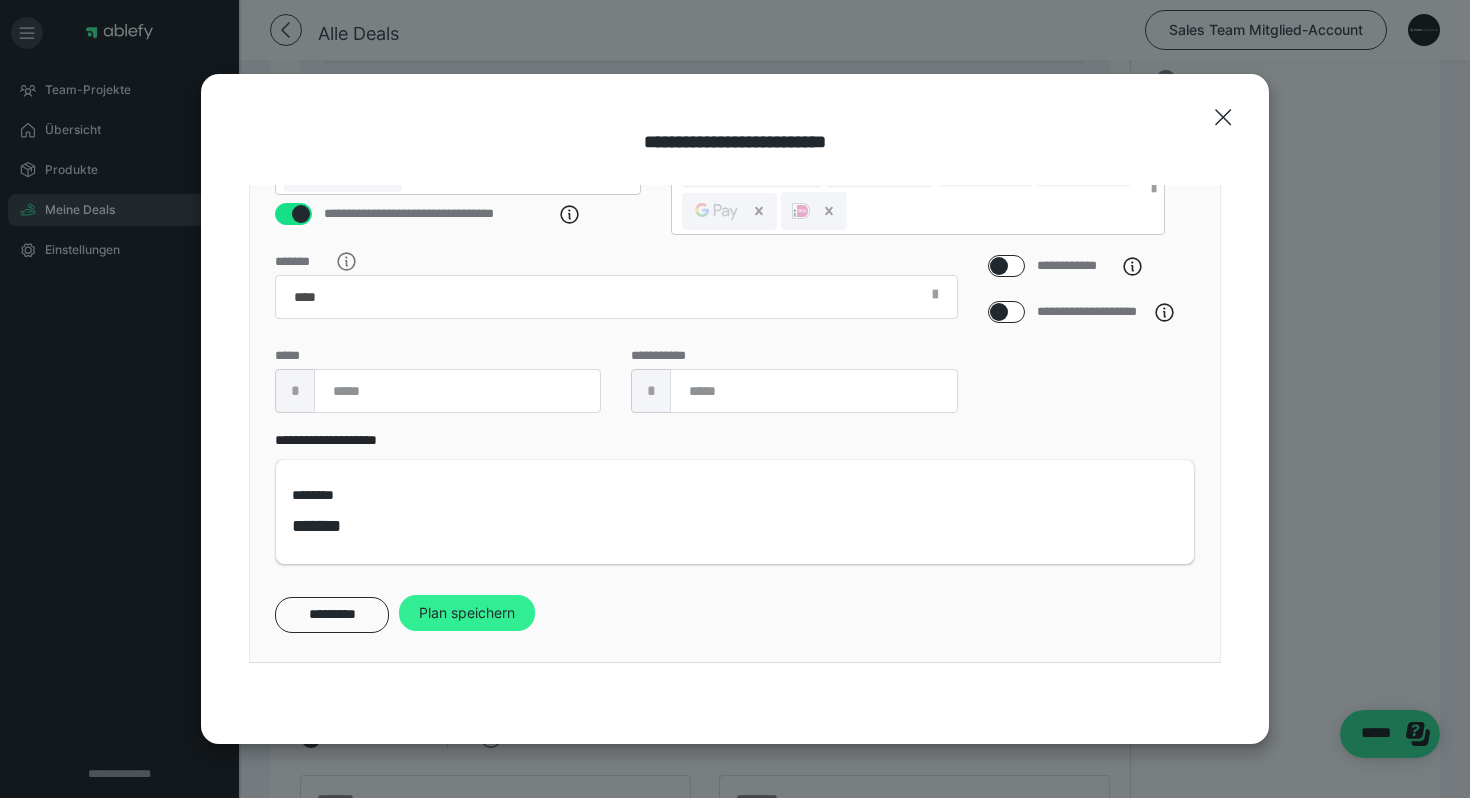 click on "Plan speichern" at bounding box center (467, 613) 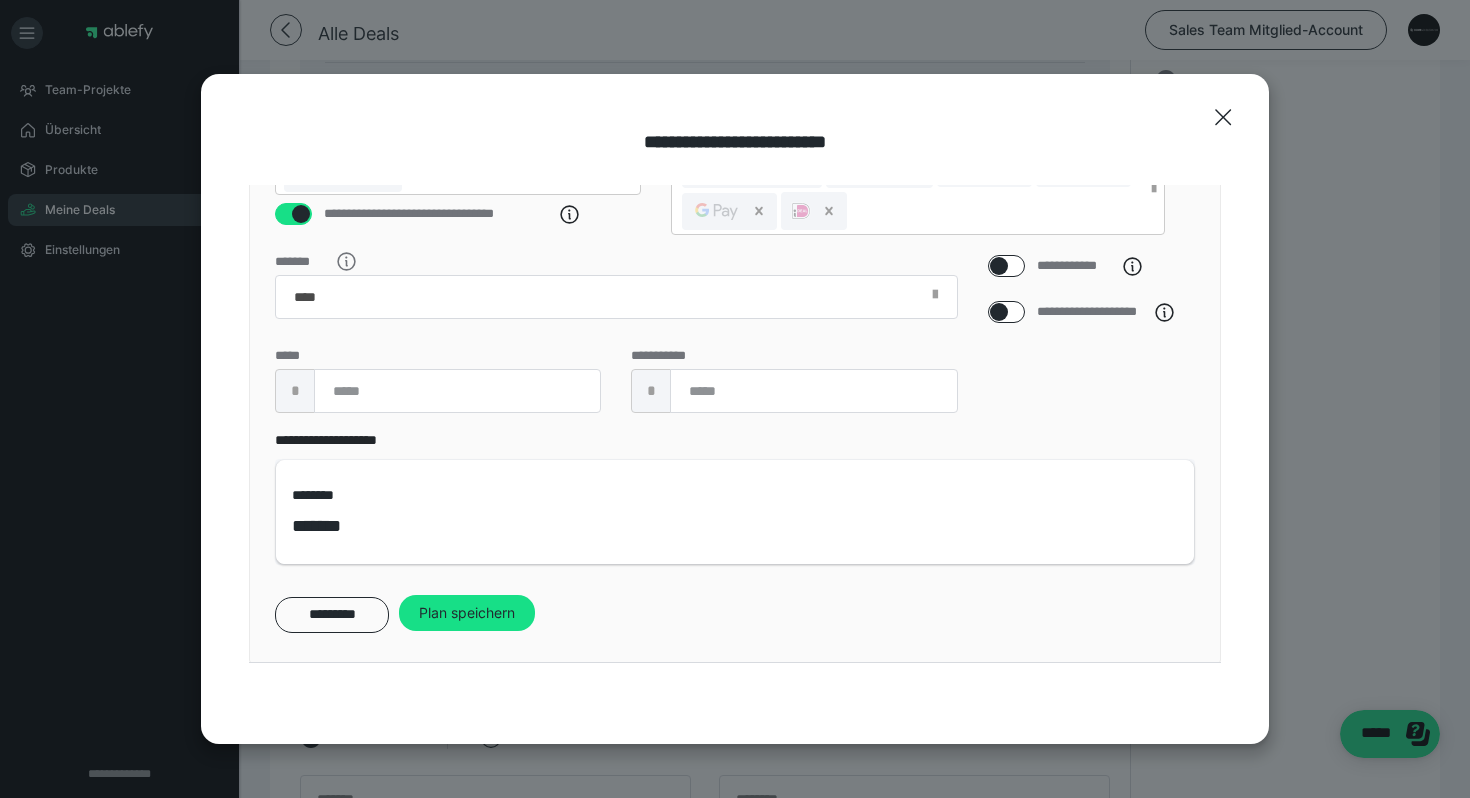 scroll, scrollTop: 0, scrollLeft: 0, axis: both 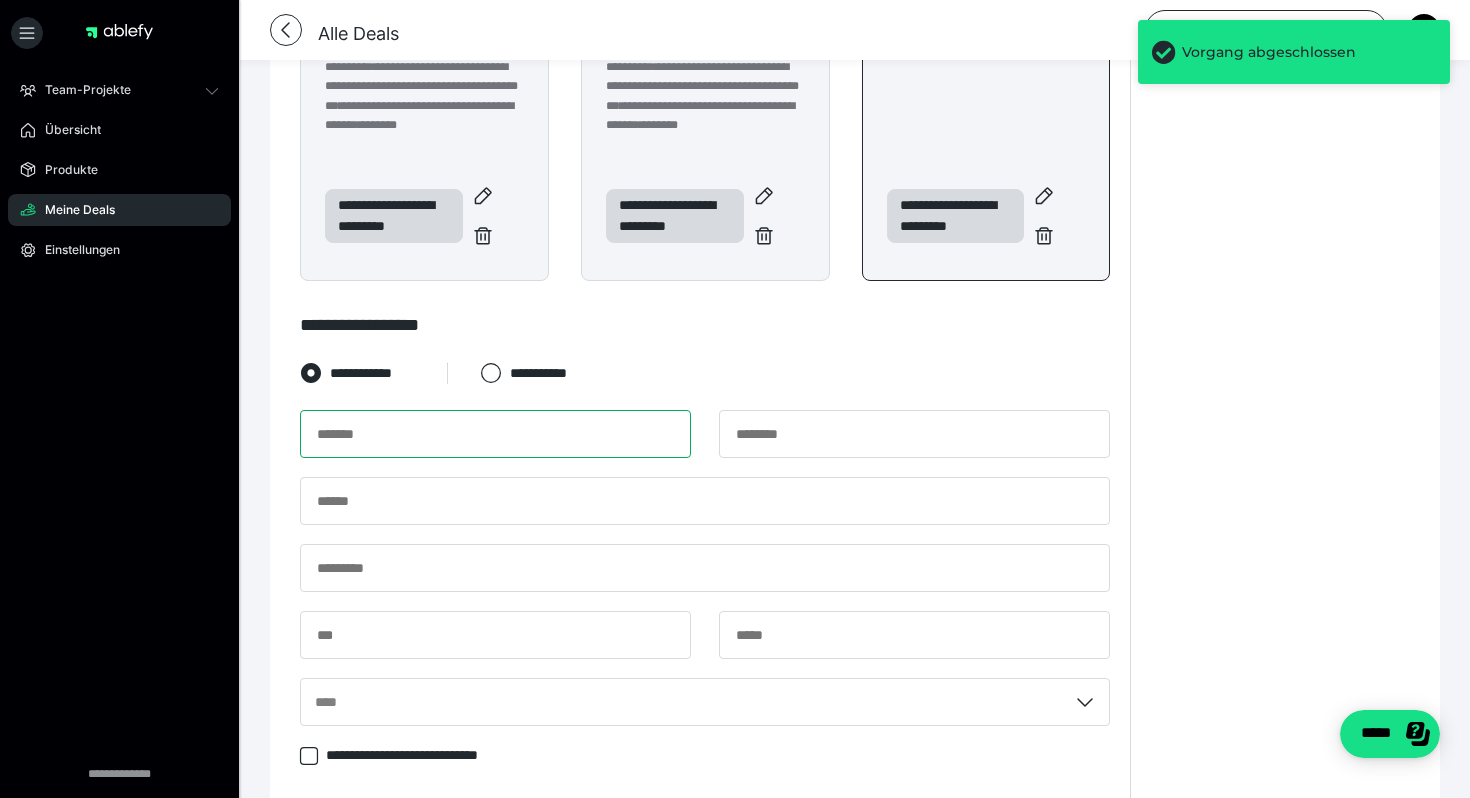 click at bounding box center (495, 434) 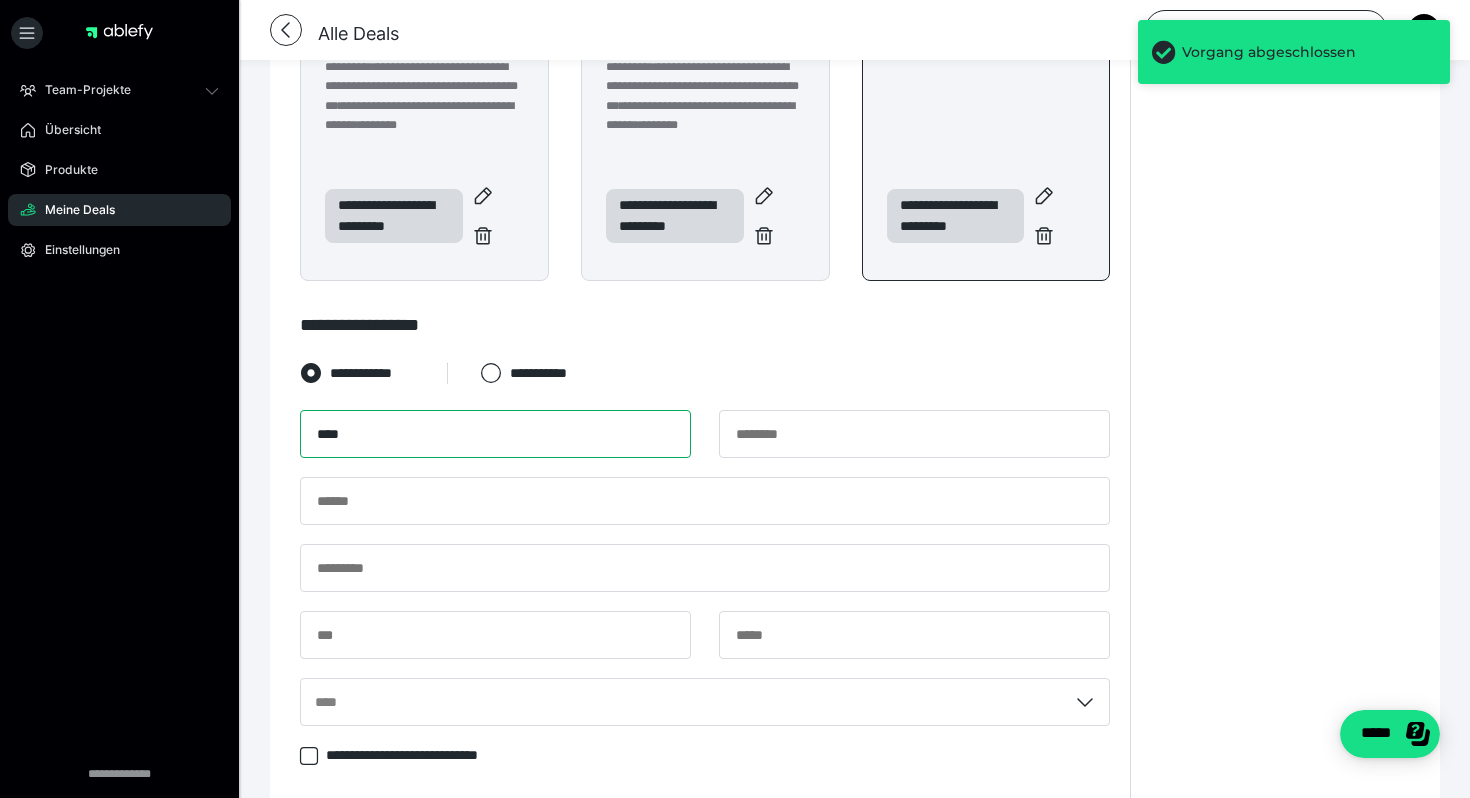 type on "****" 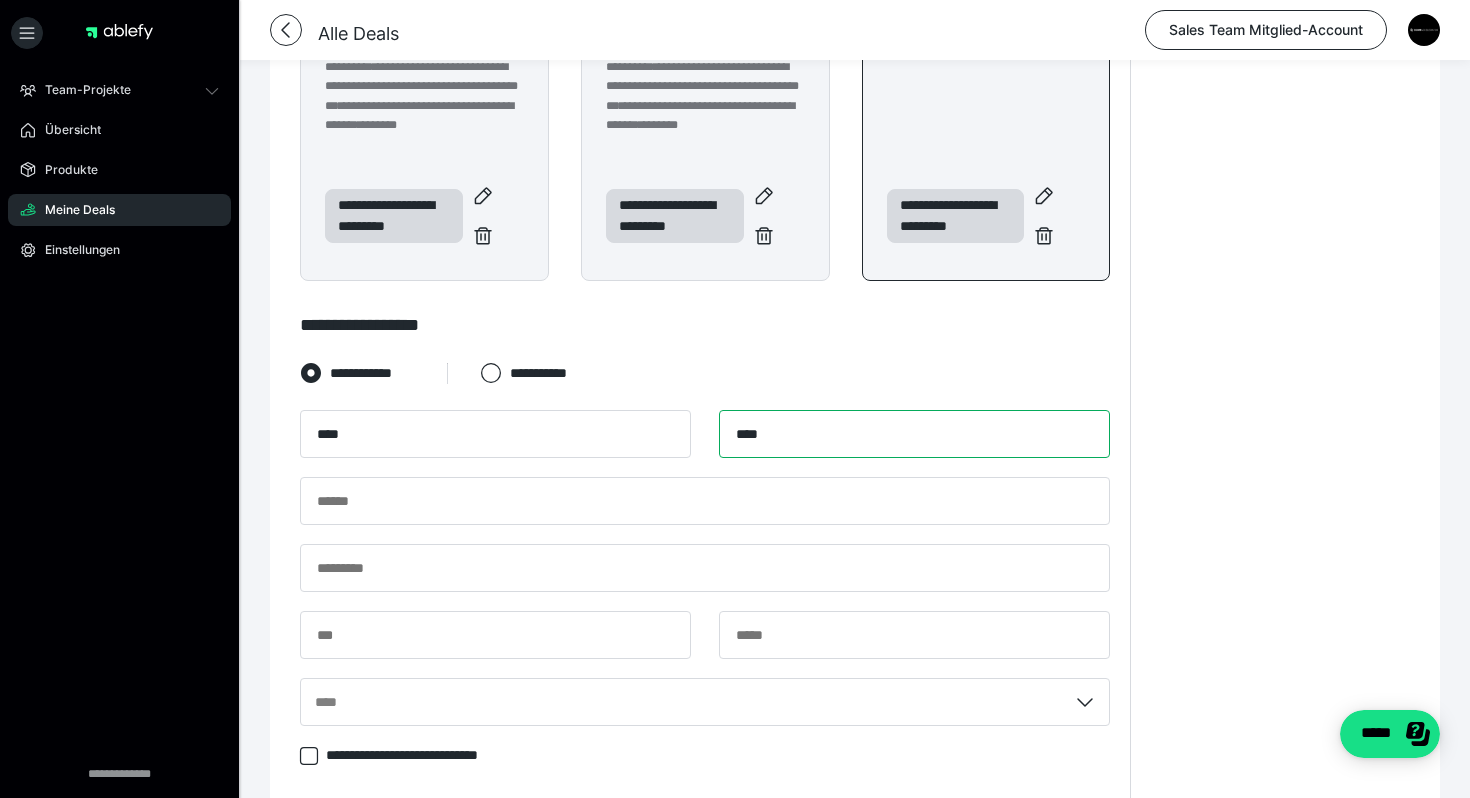 type on "****" 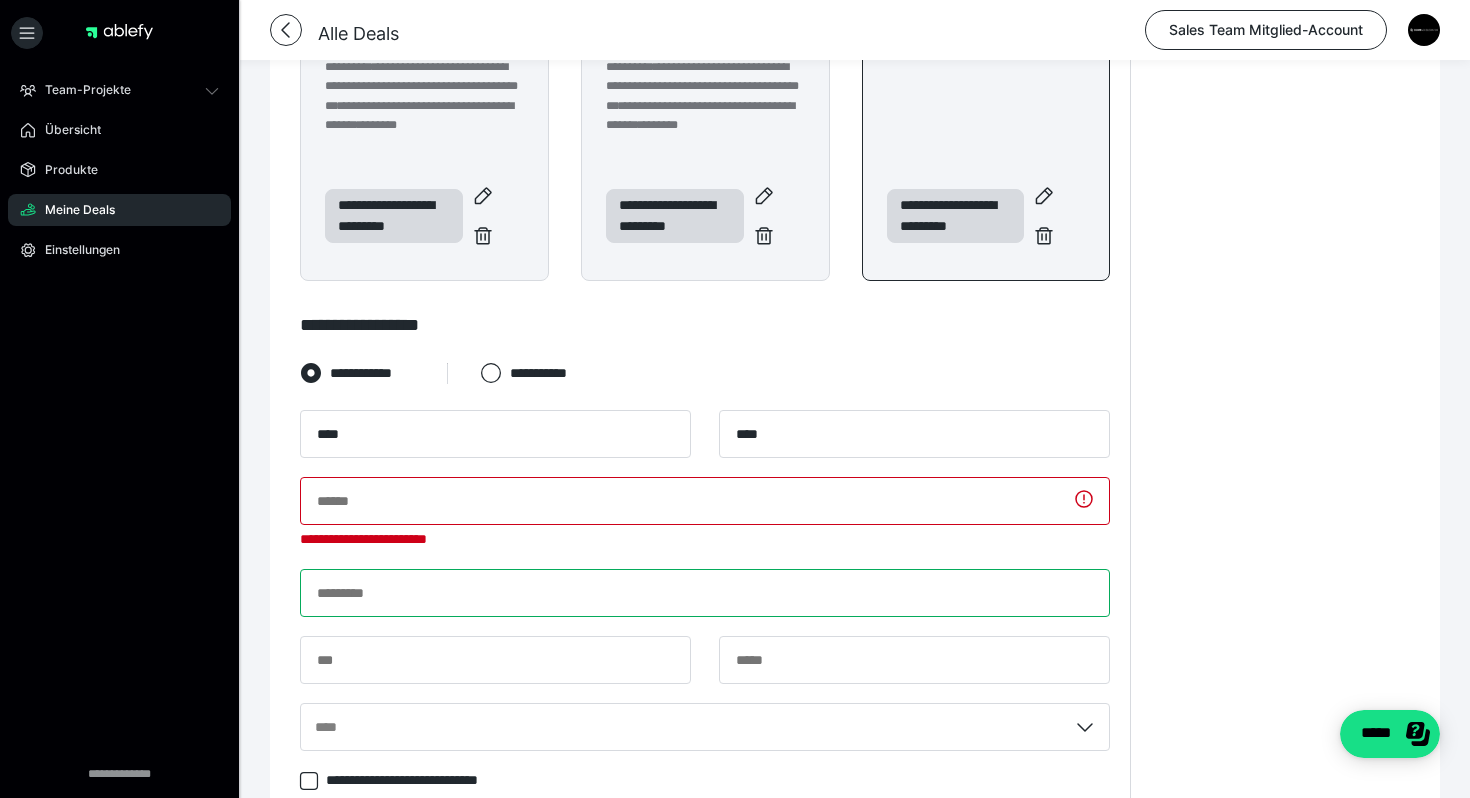 click at bounding box center [705, 593] 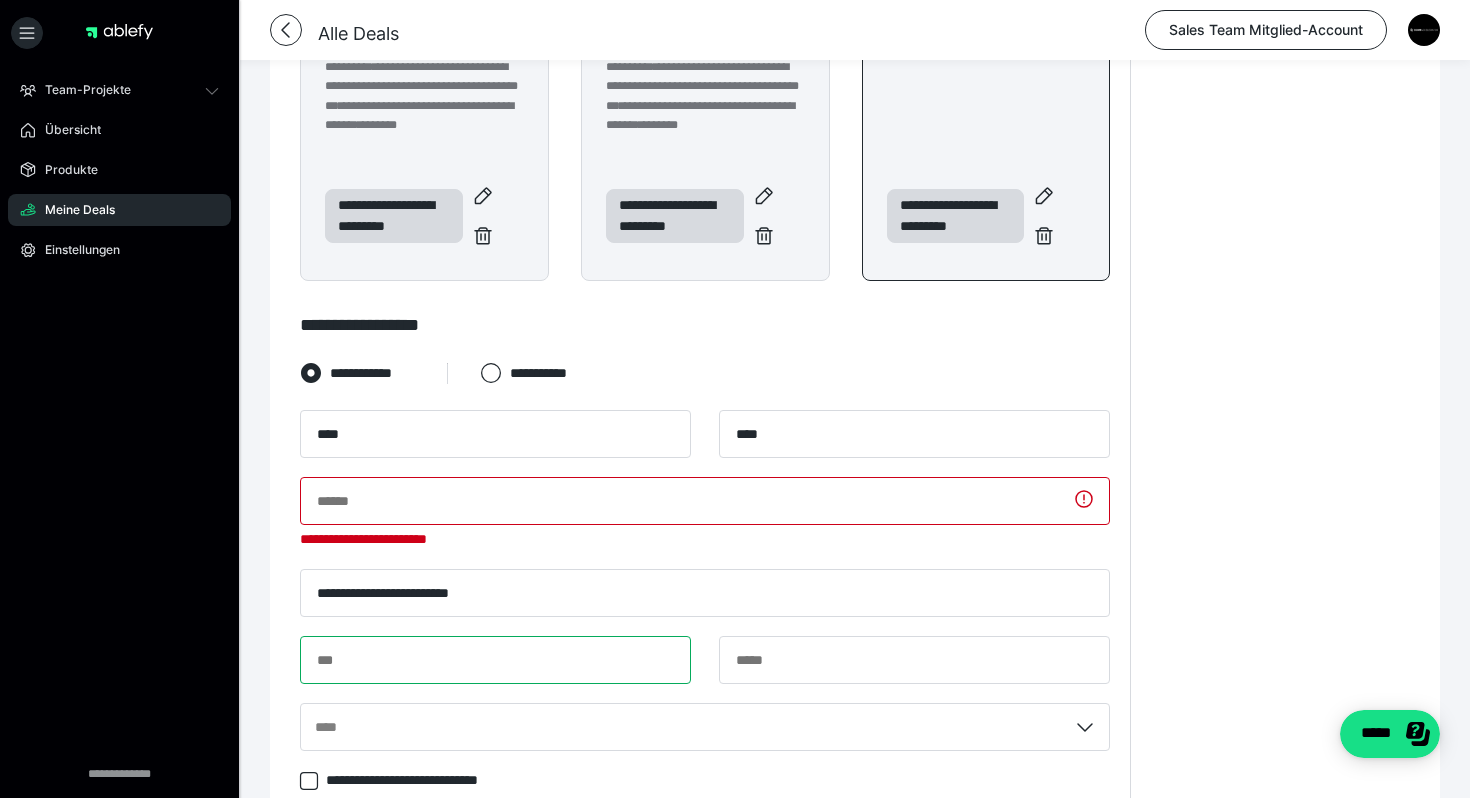 click at bounding box center [495, 660] 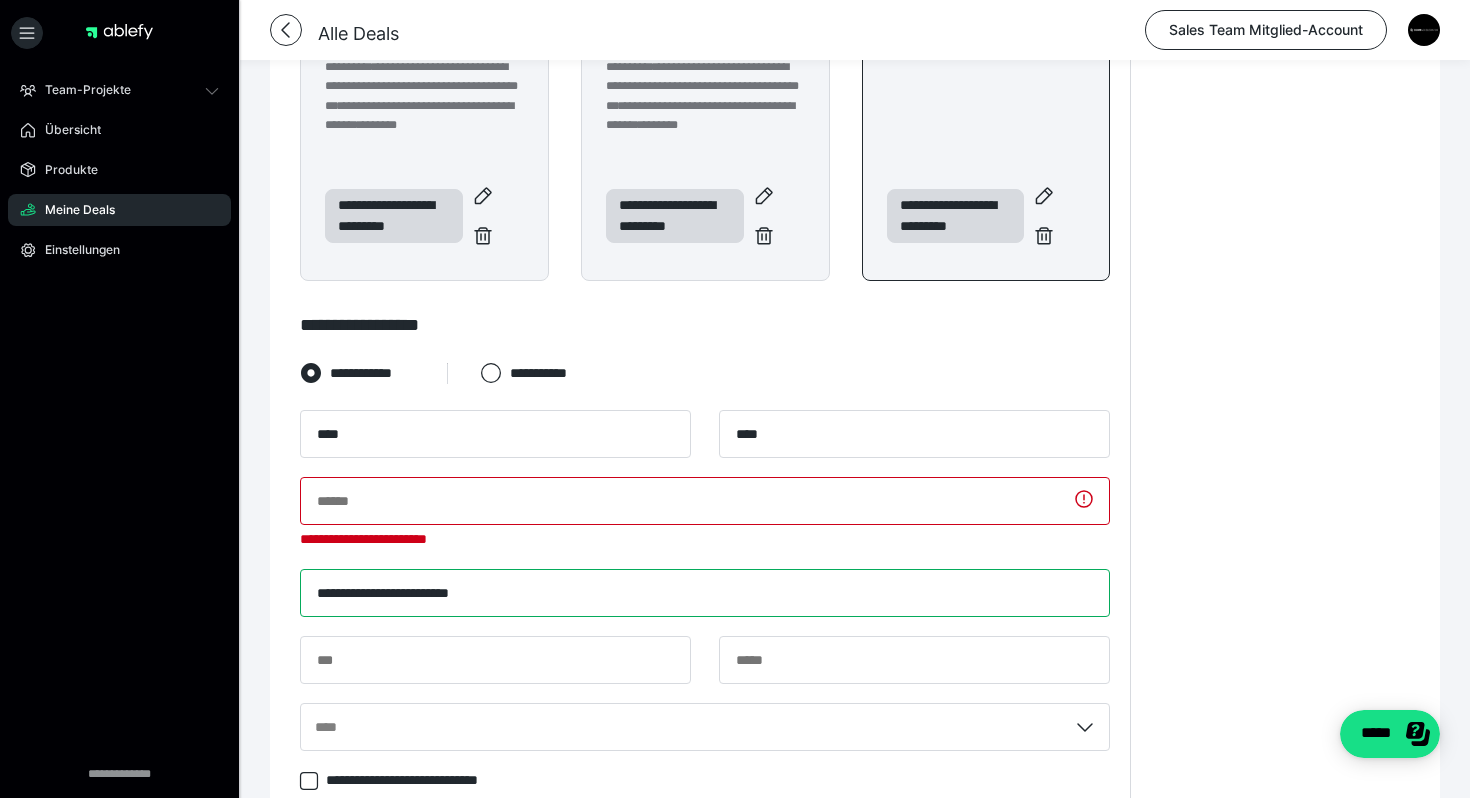 click on "**********" at bounding box center (705, 593) 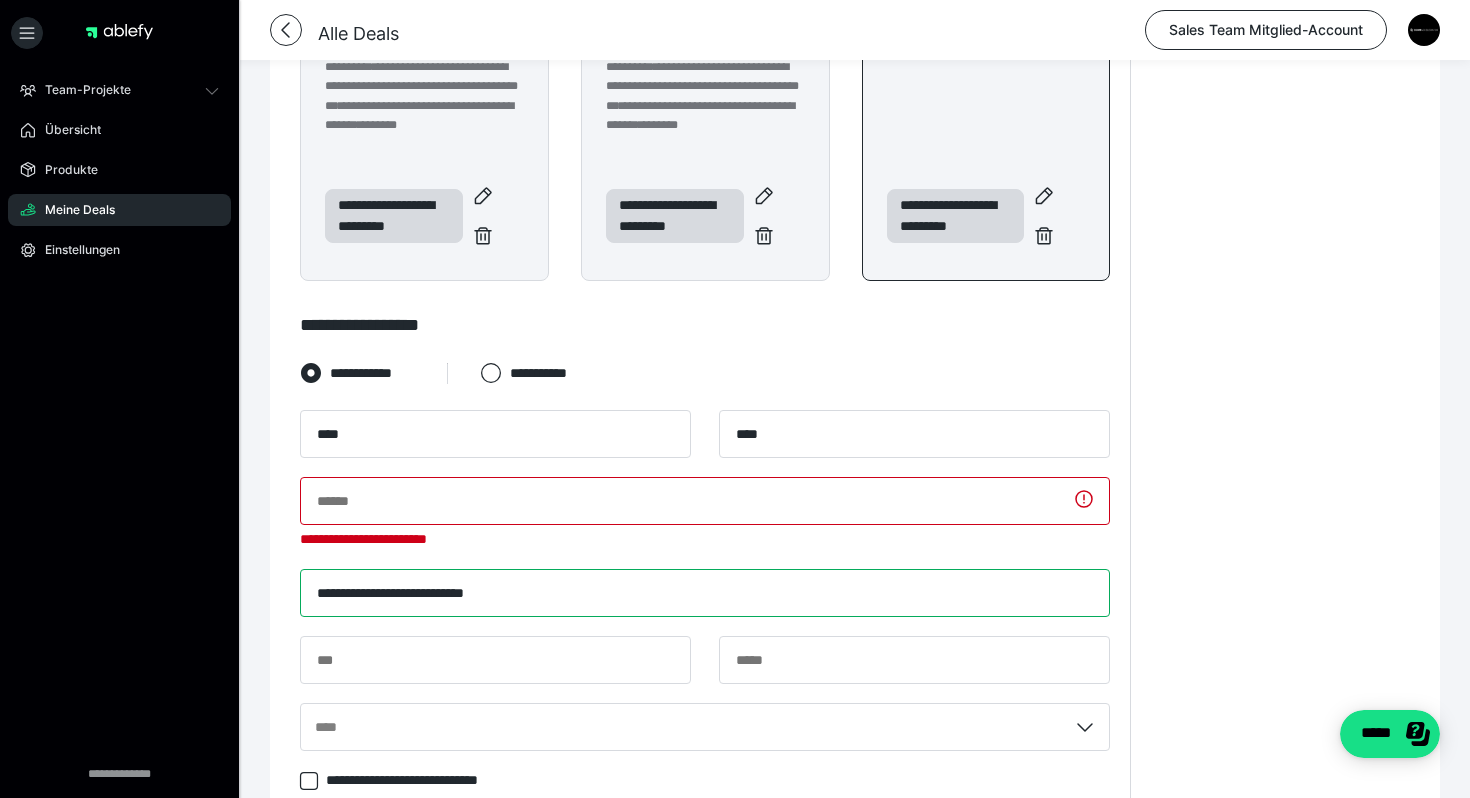 type on "**********" 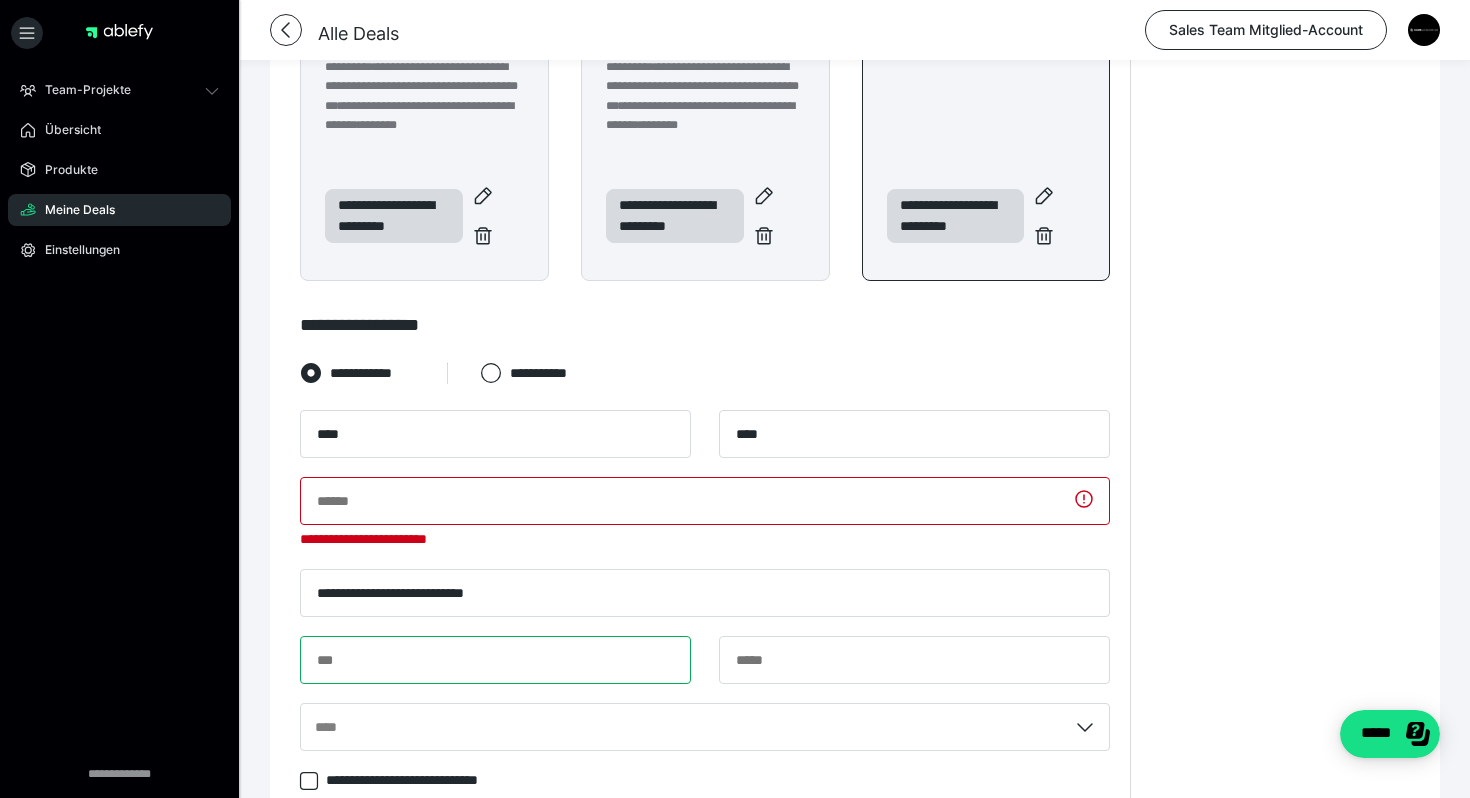 click at bounding box center (495, 660) 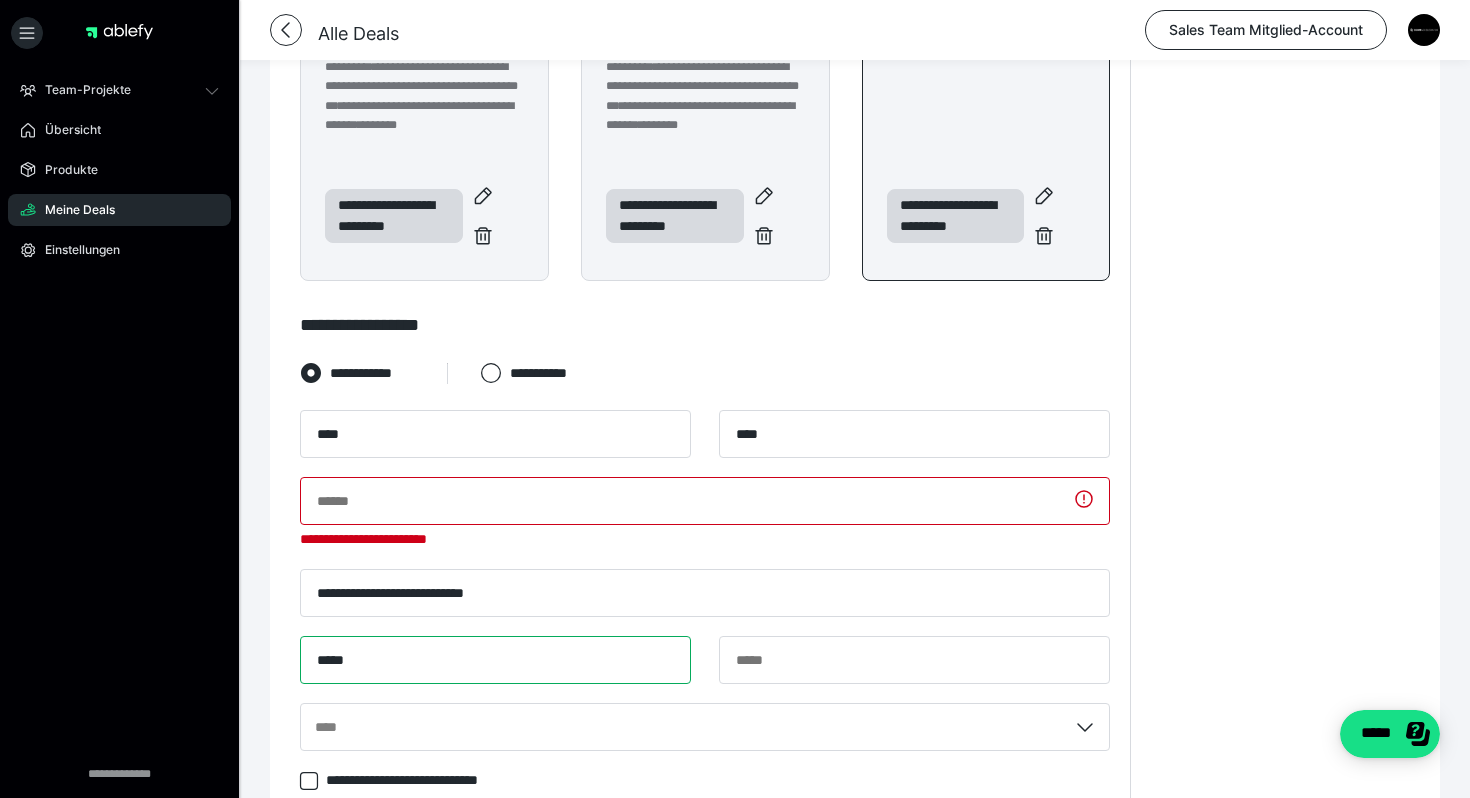 type on "*****" 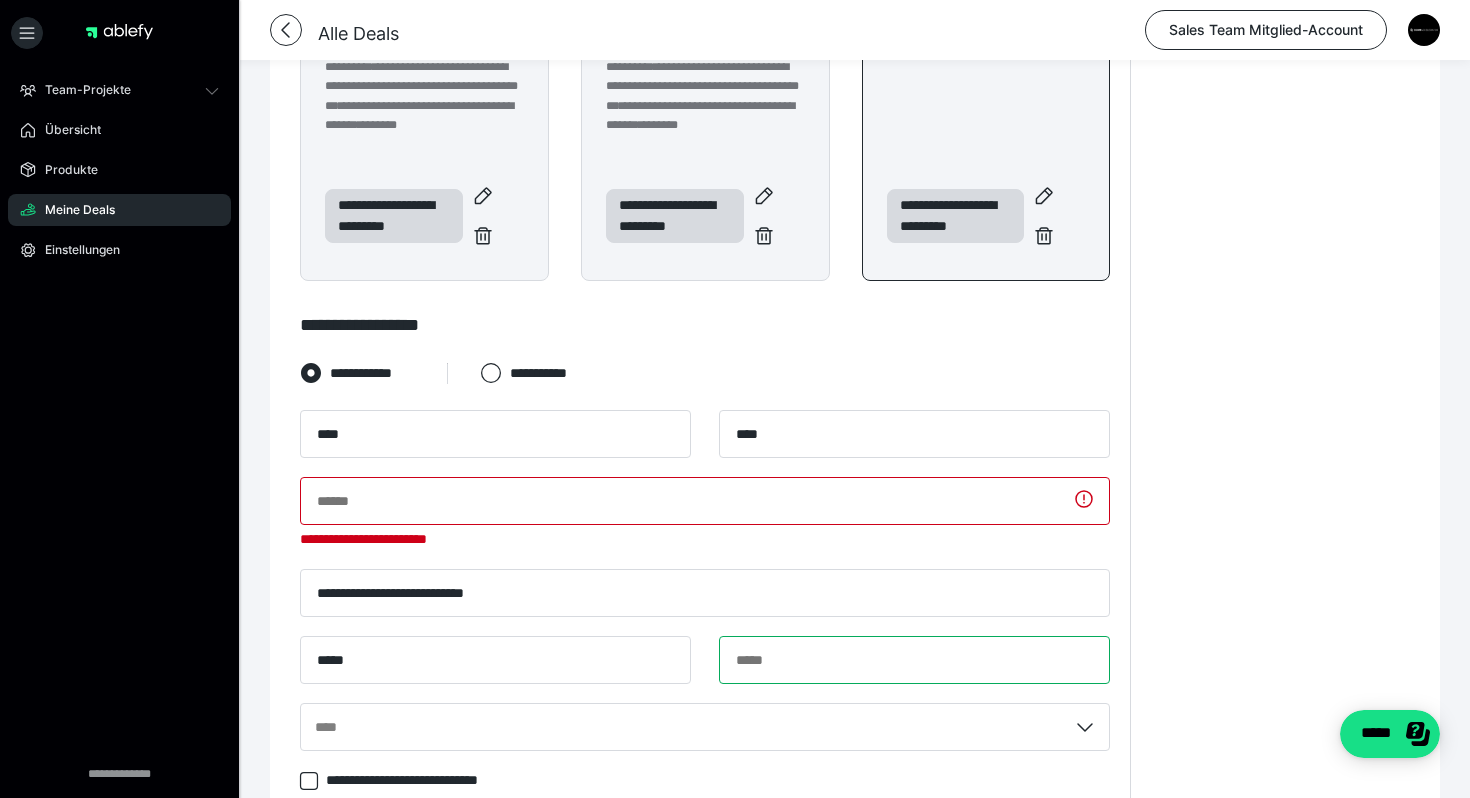 click at bounding box center [914, 660] 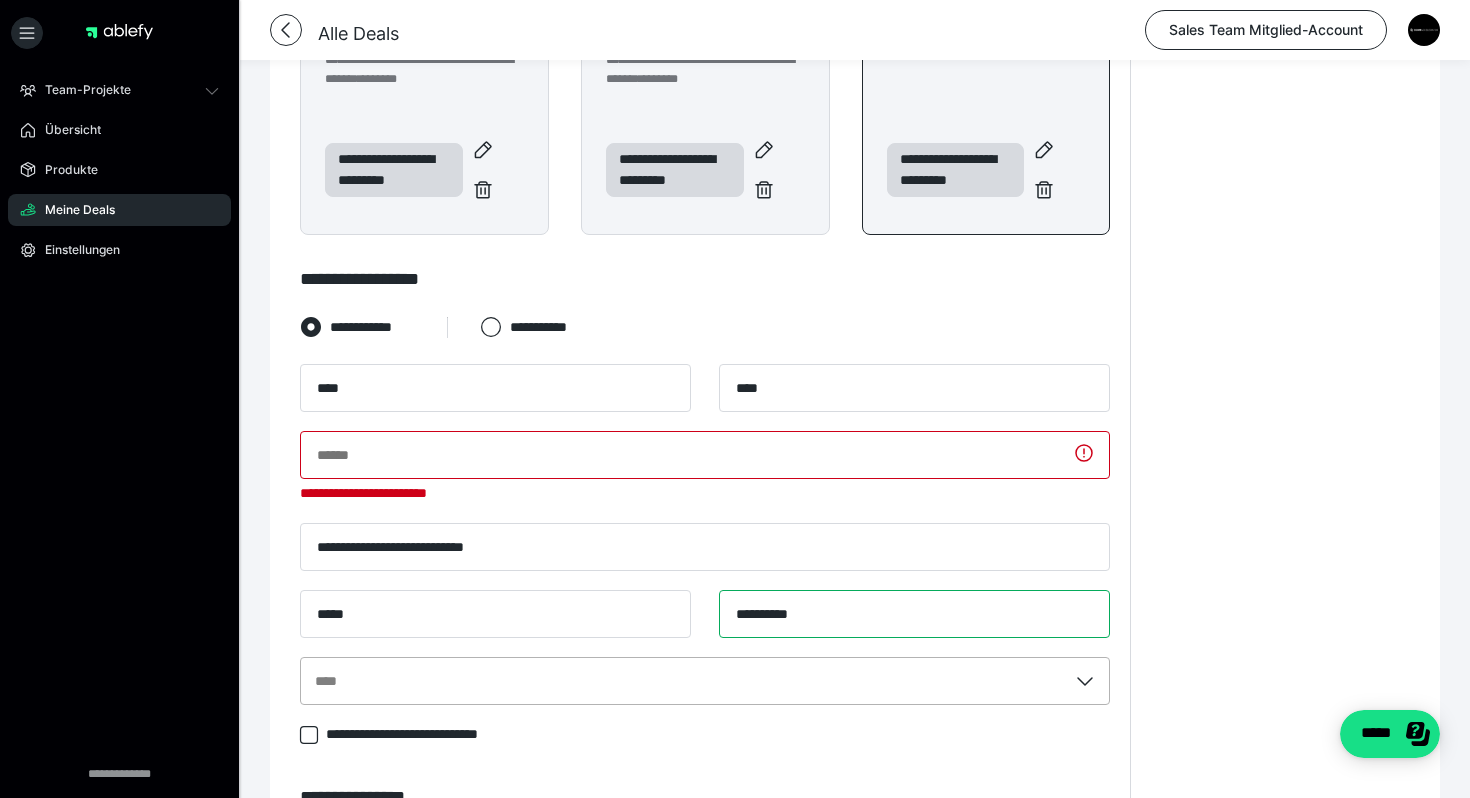 type on "**********" 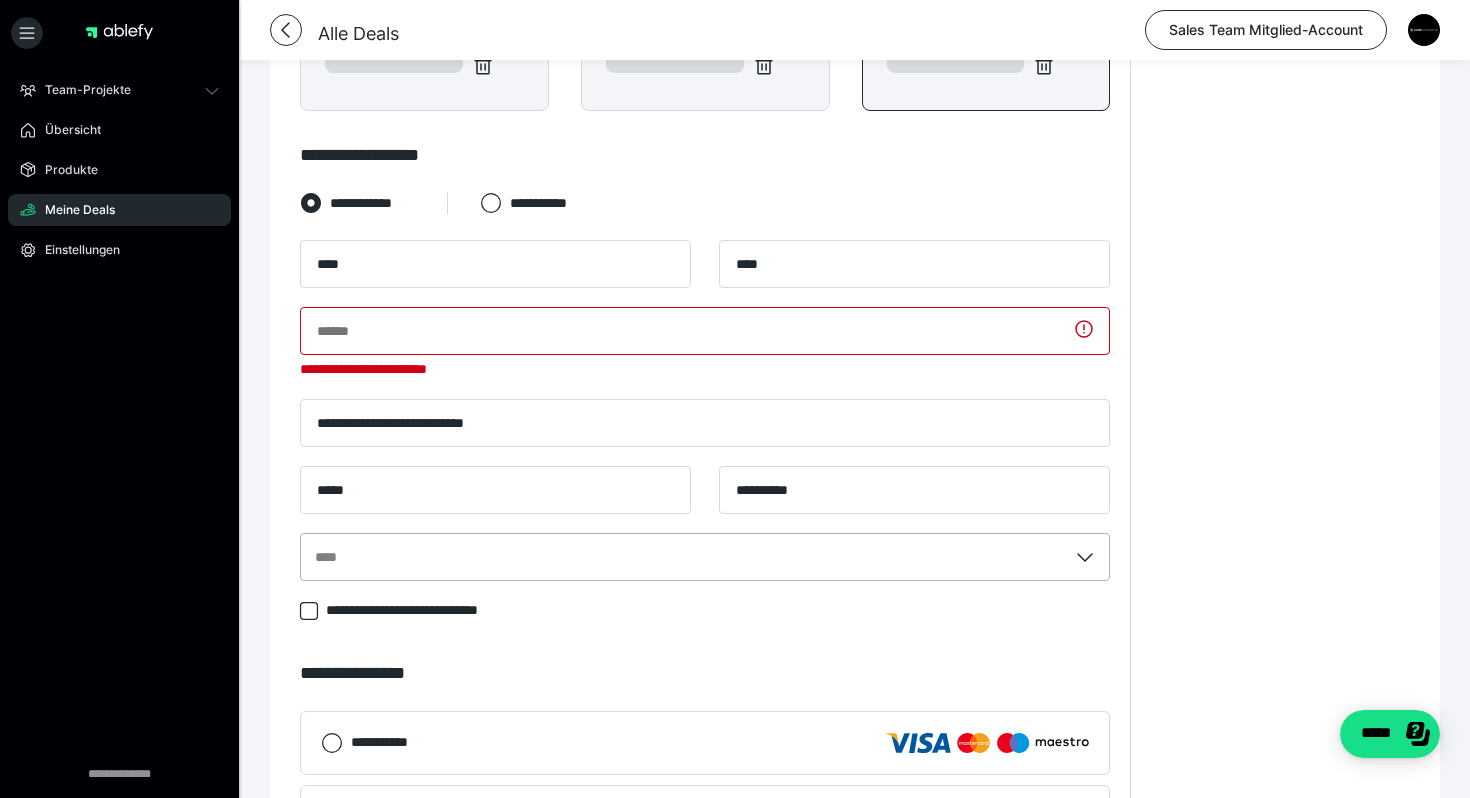 click on "****" at bounding box center [705, 557] 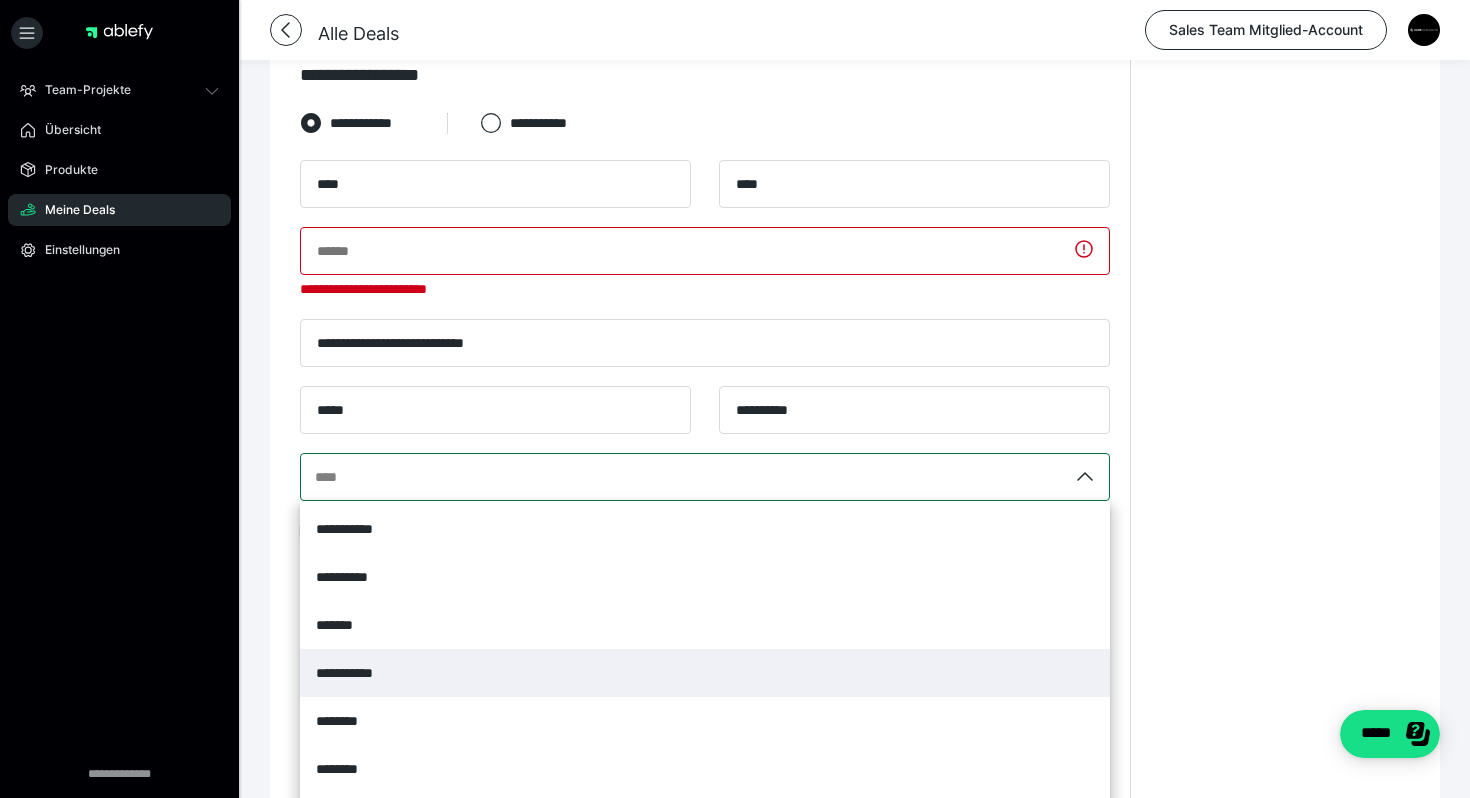 scroll, scrollTop: 887, scrollLeft: 0, axis: vertical 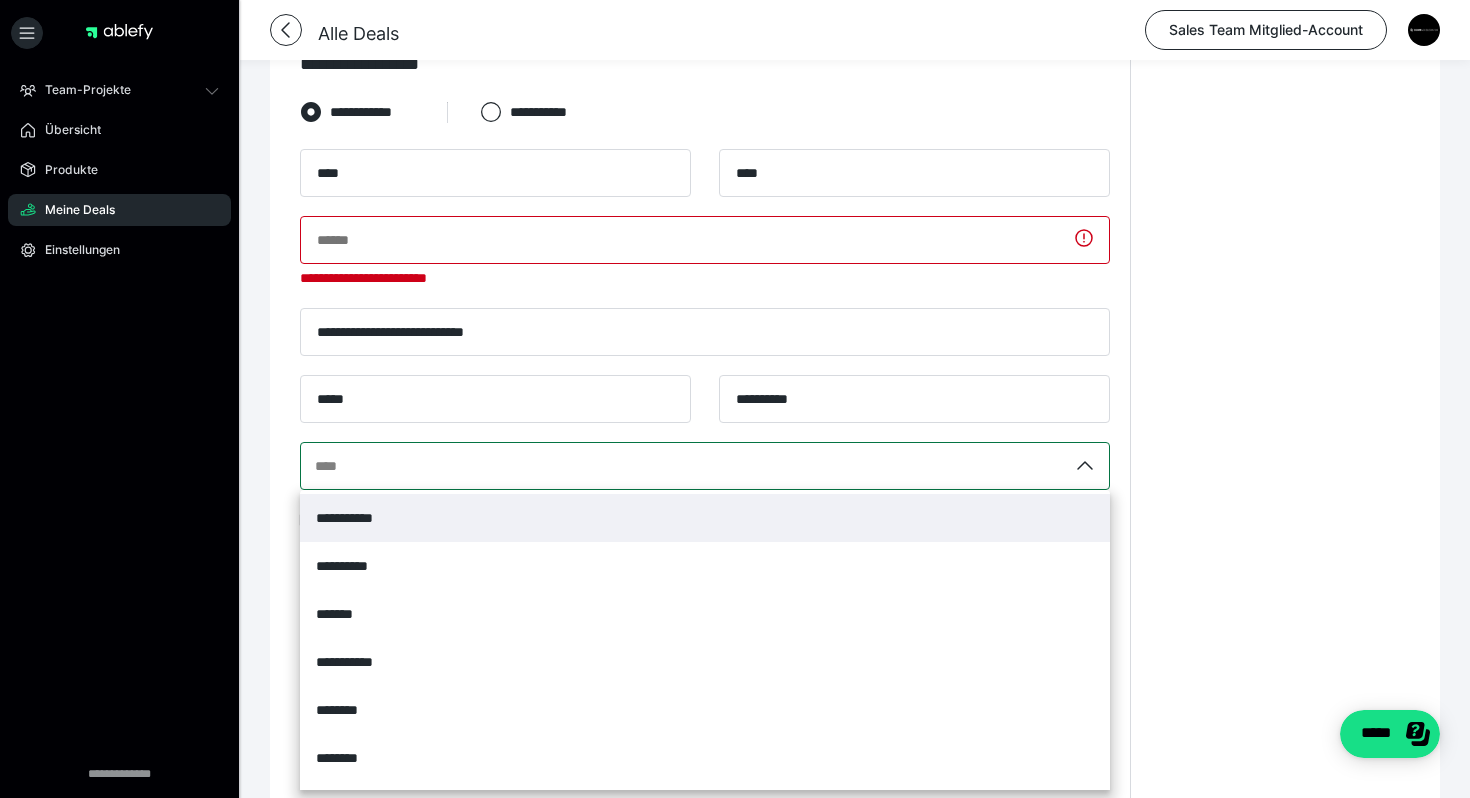 click on "**********" at bounding box center (357, 518) 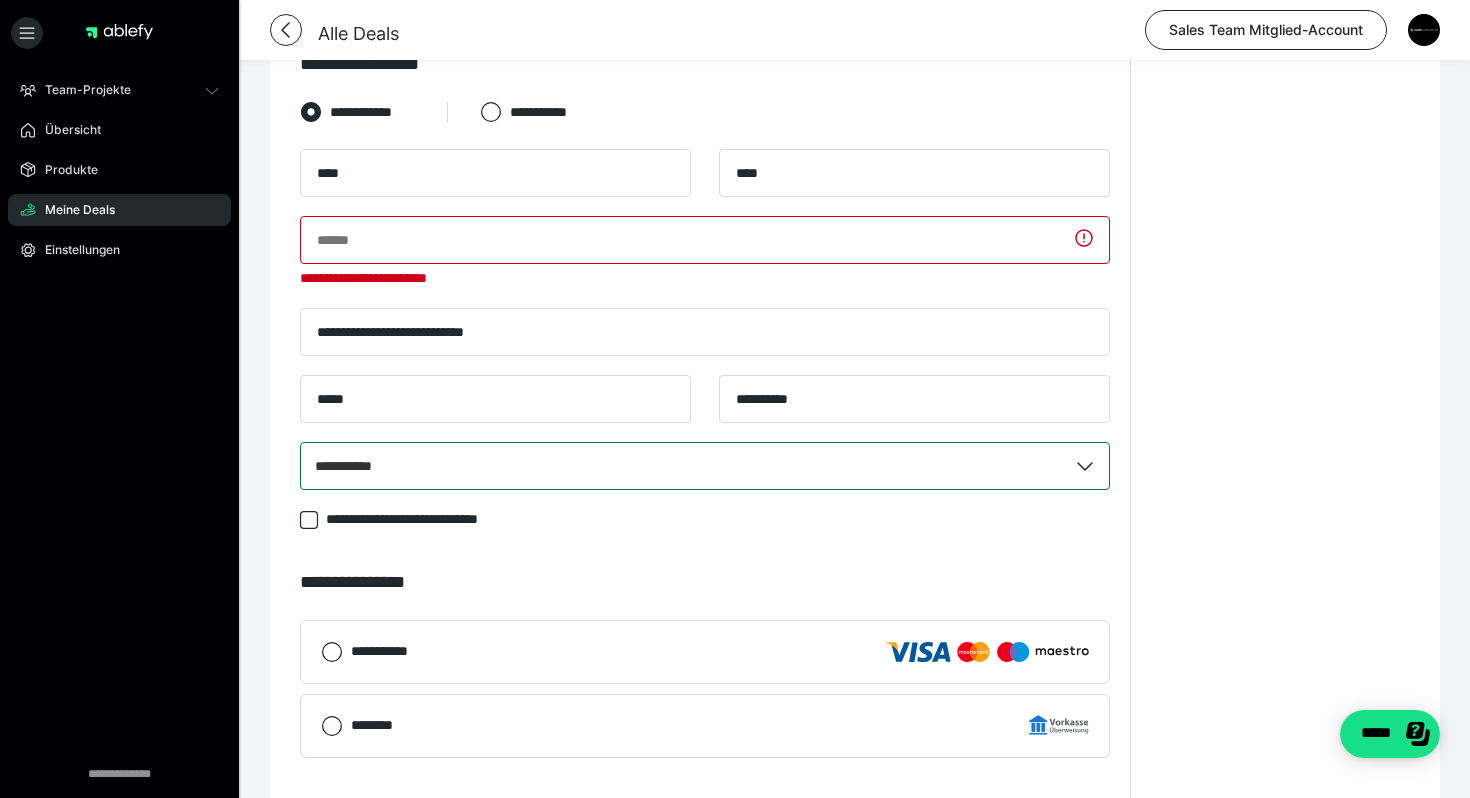 drag, startPoint x: 688, startPoint y: 542, endPoint x: 658, endPoint y: 547, distance: 30.413813 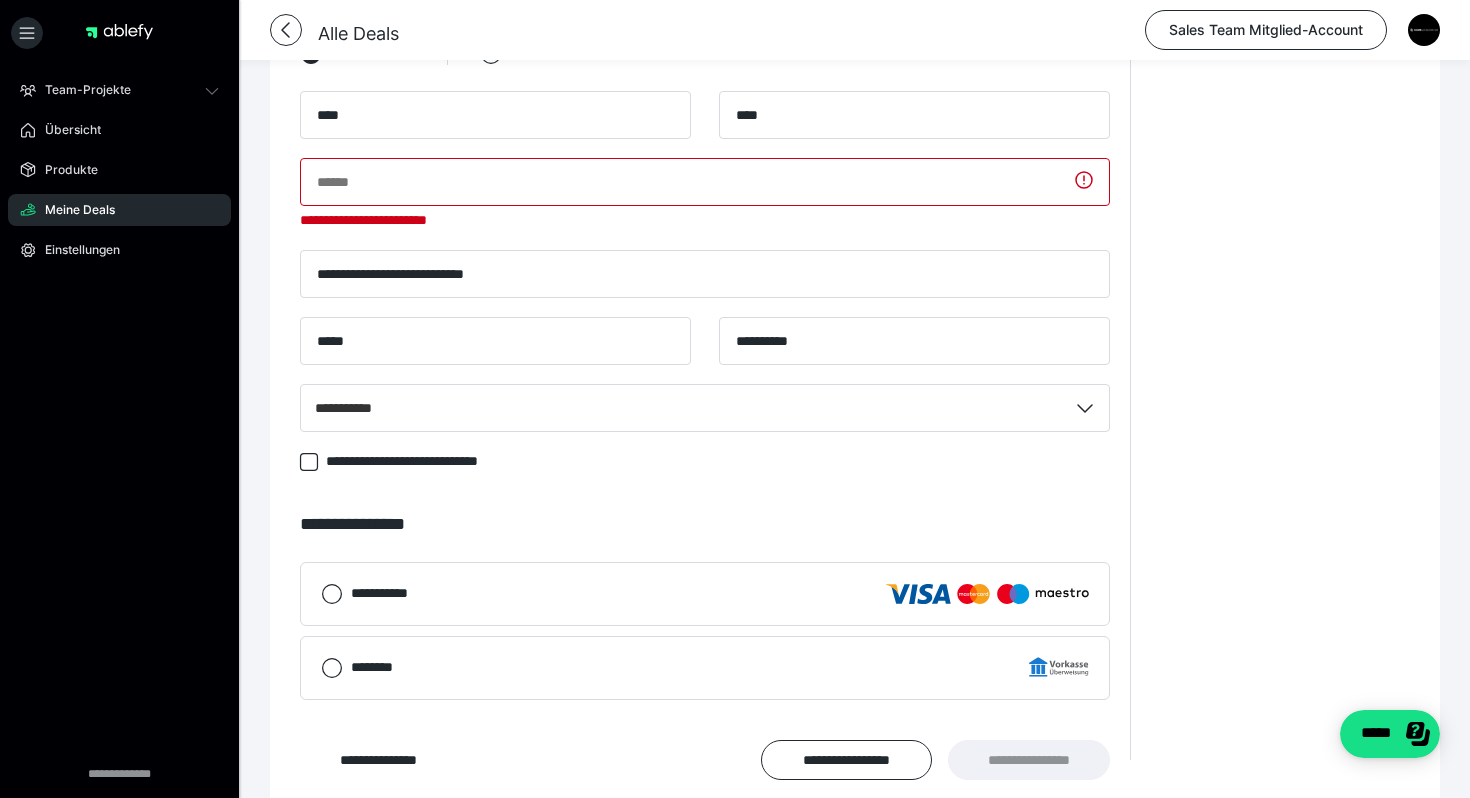 scroll, scrollTop: 942, scrollLeft: 0, axis: vertical 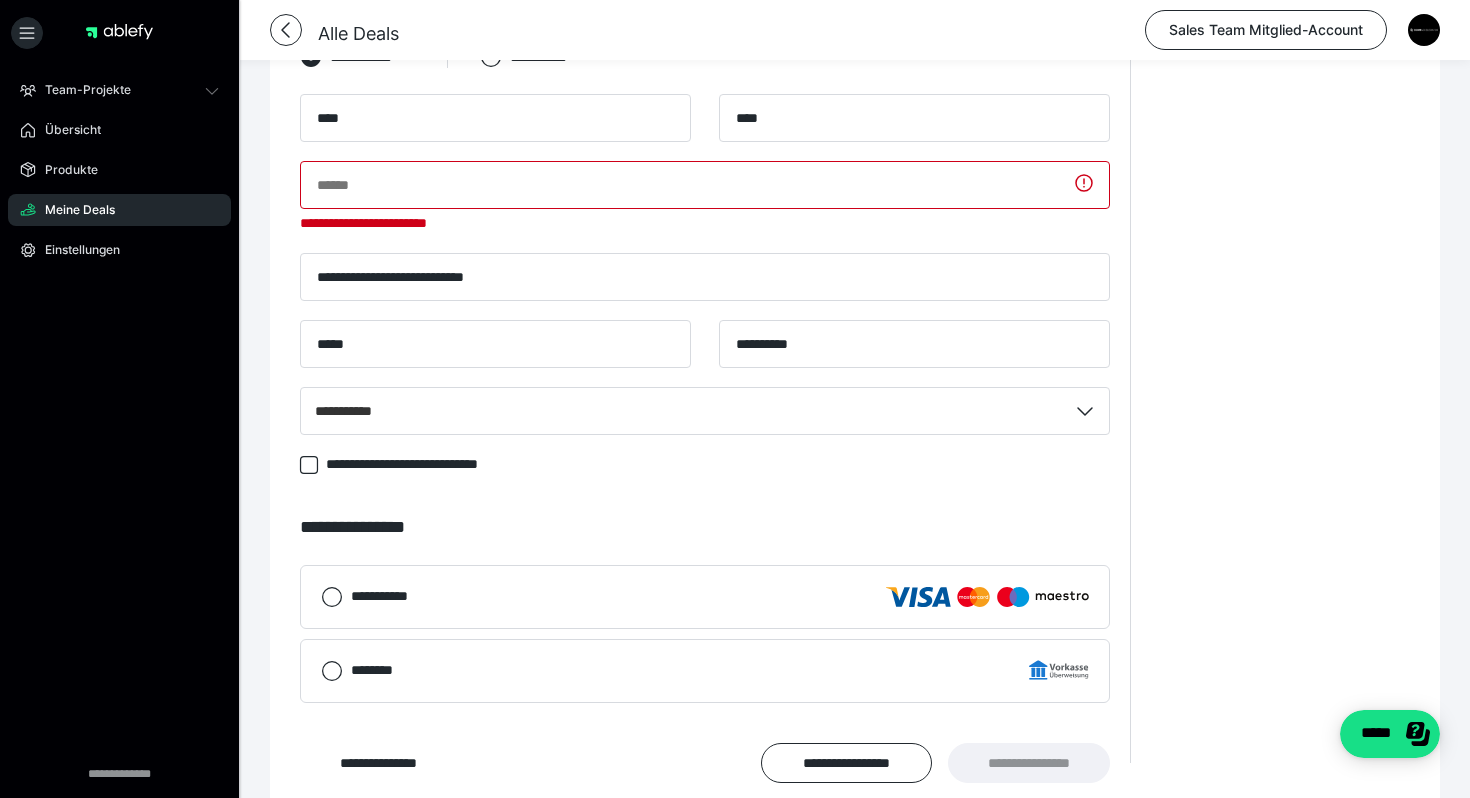 click on "********" at bounding box center [705, 671] 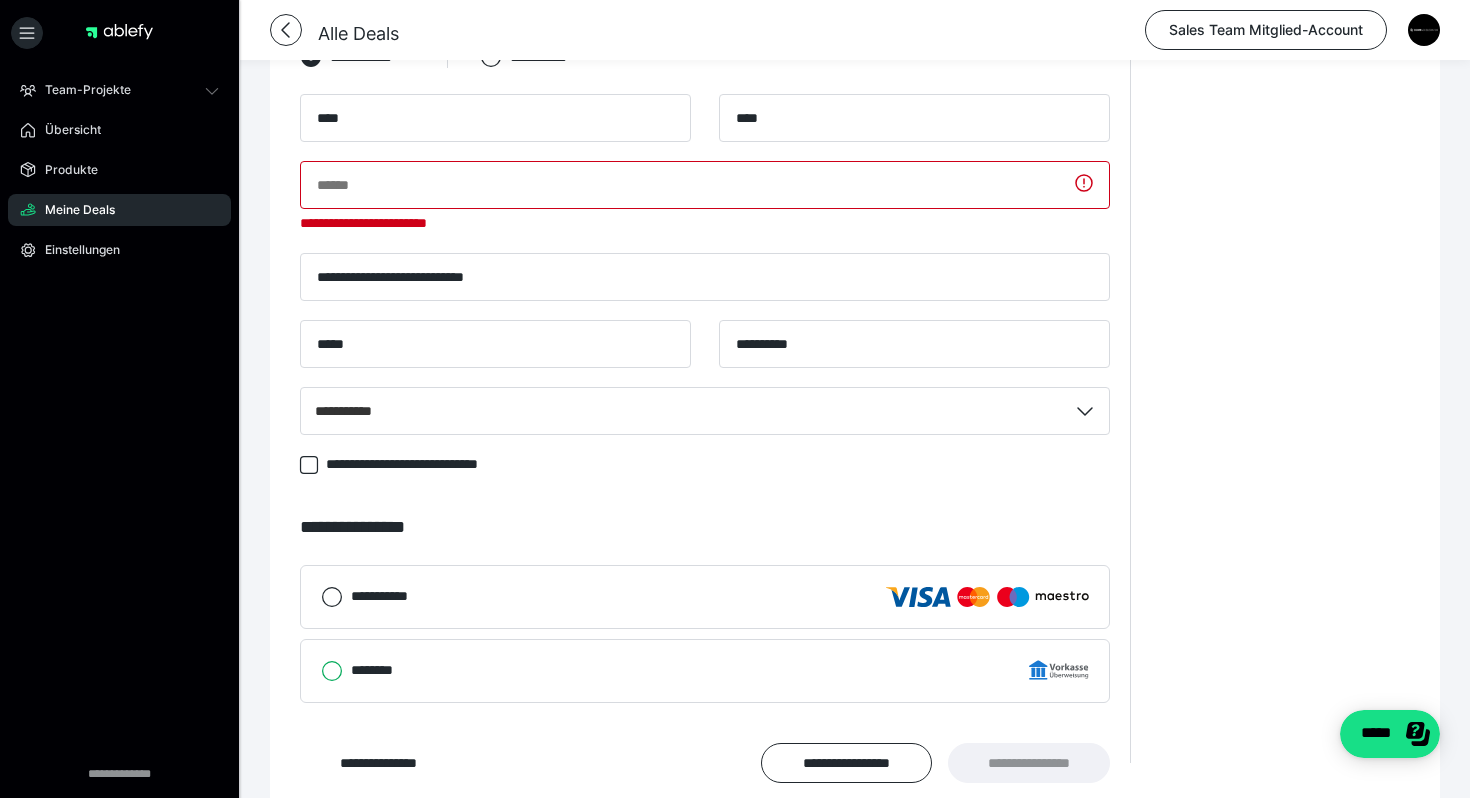 click on "********" at bounding box center [321, 671] 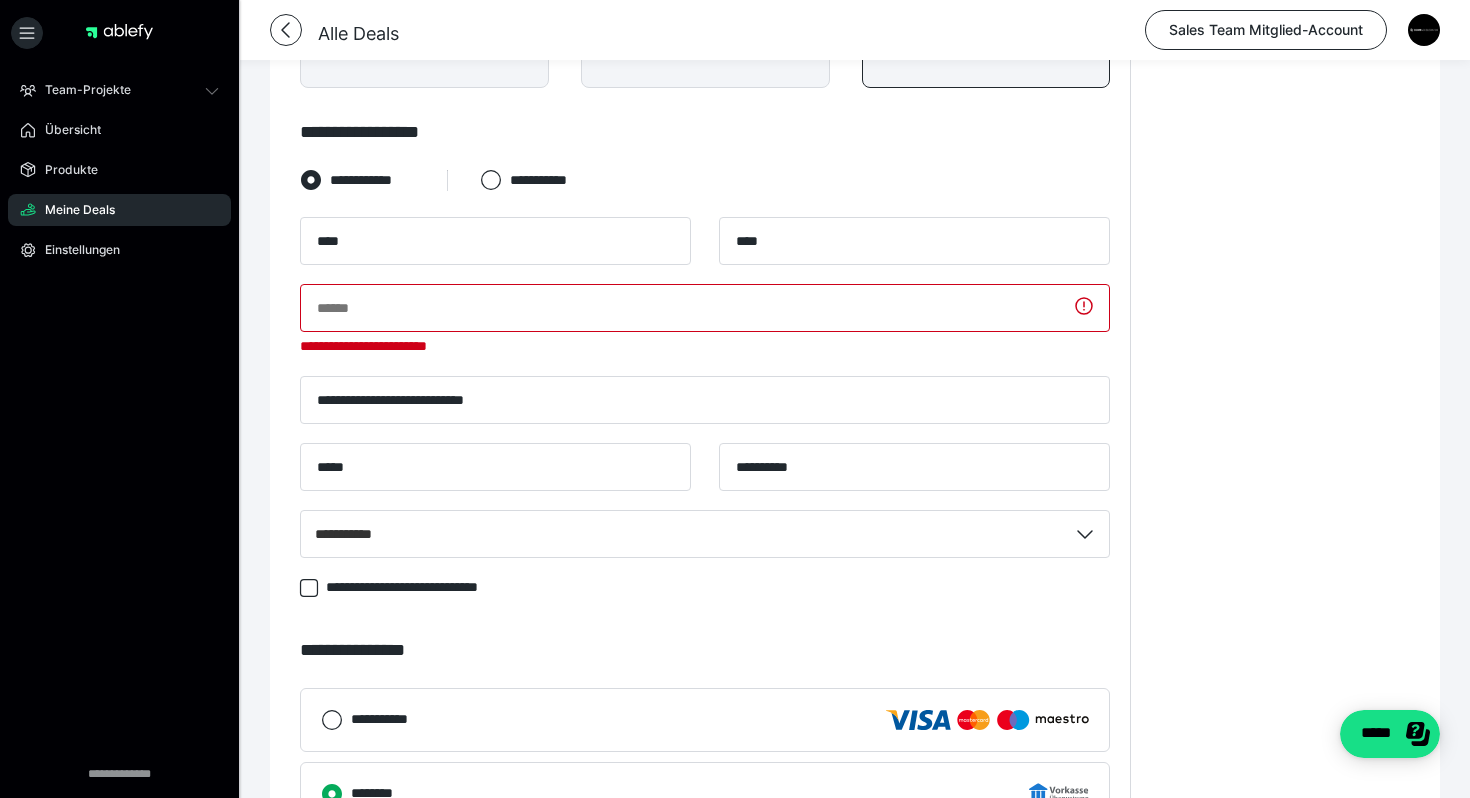 scroll, scrollTop: 822, scrollLeft: 0, axis: vertical 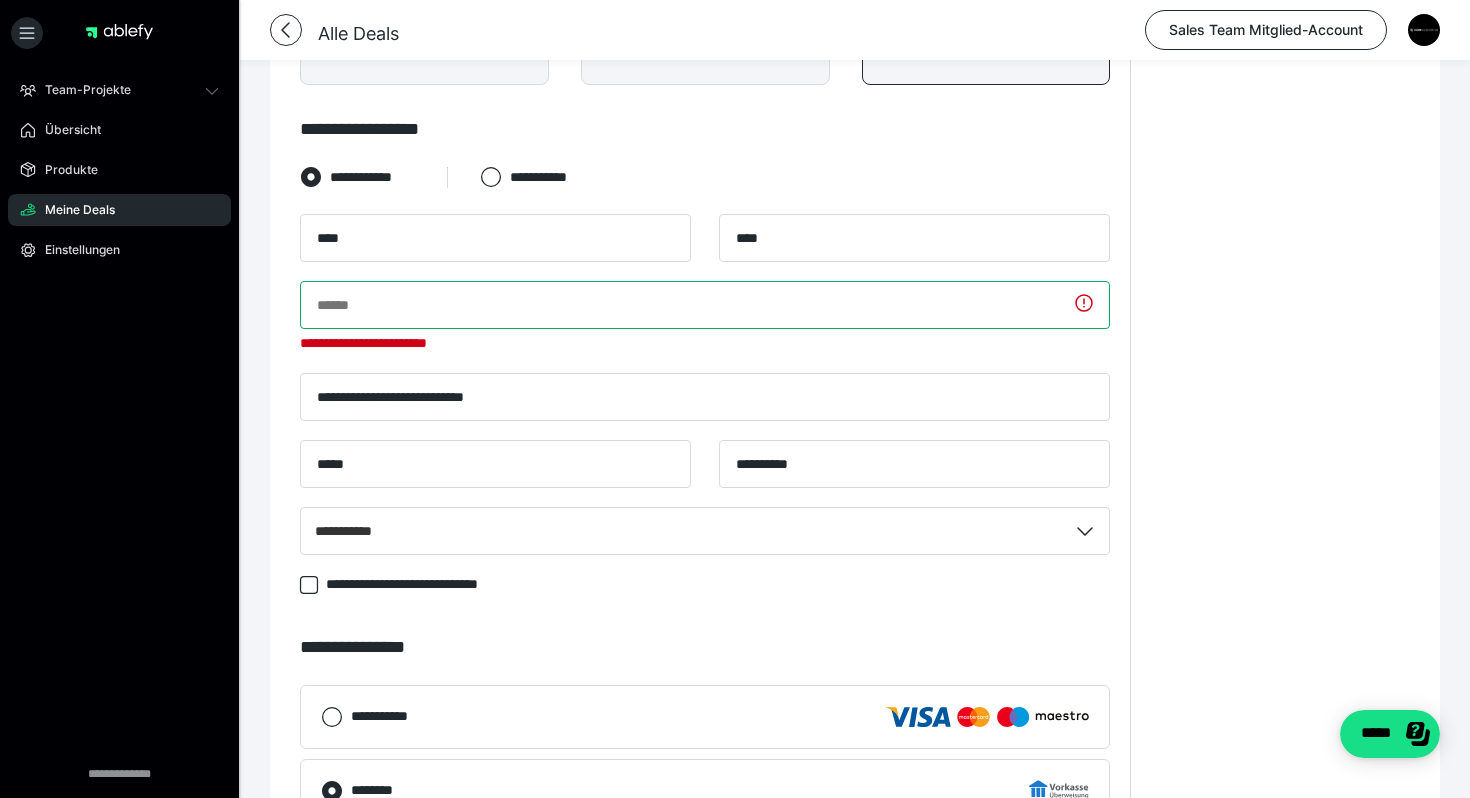 click at bounding box center (705, 305) 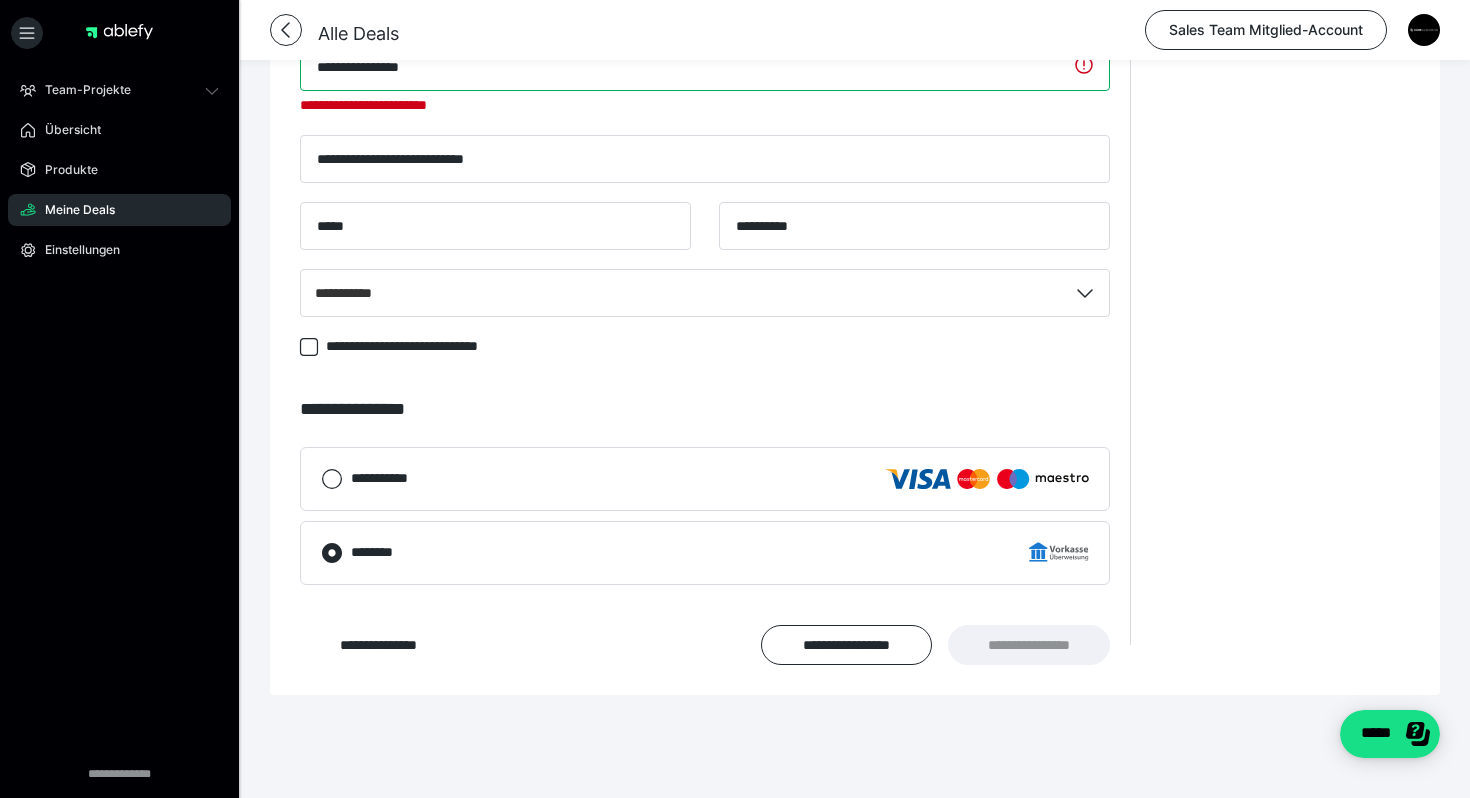 scroll, scrollTop: 1086, scrollLeft: 0, axis: vertical 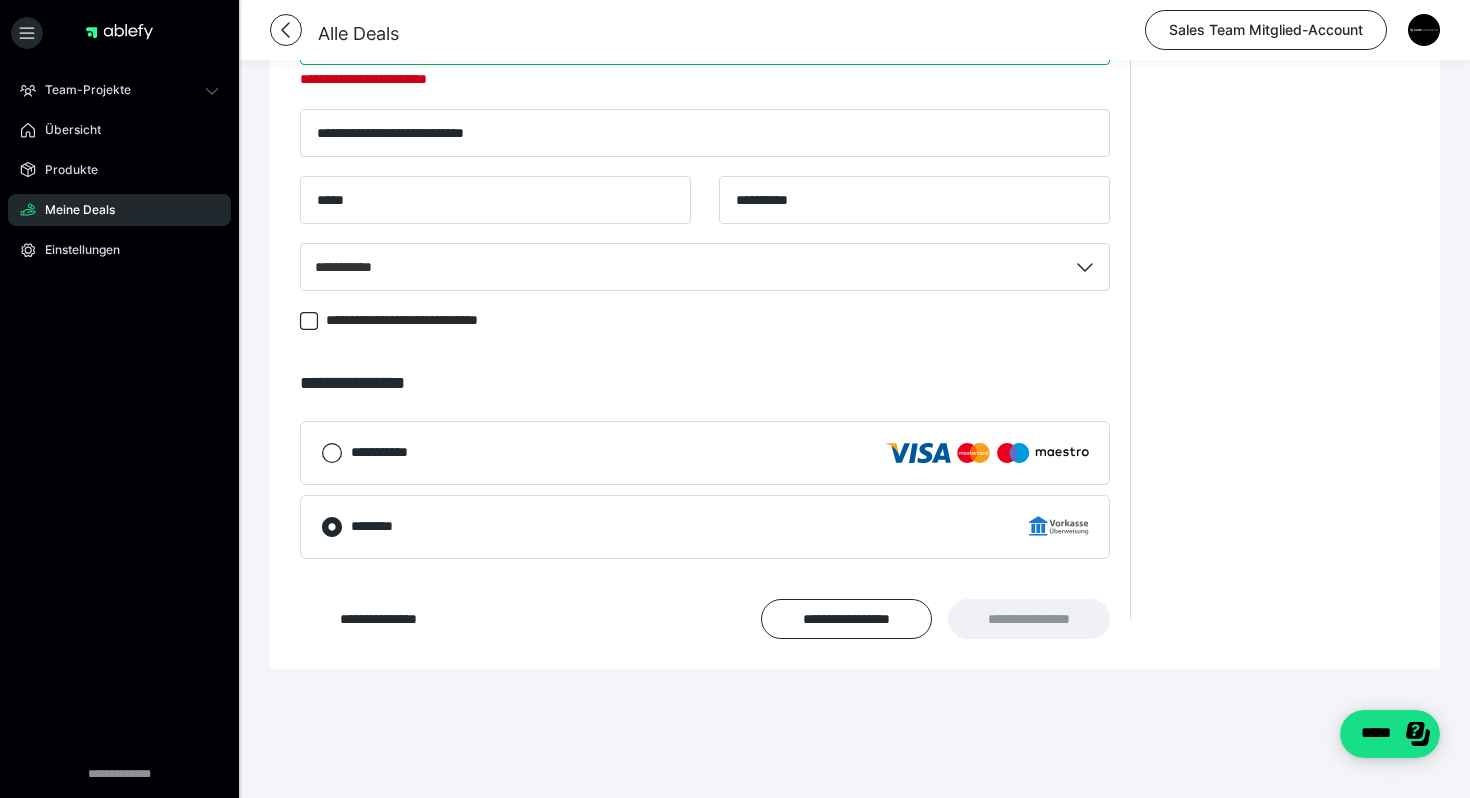 type on "**********" 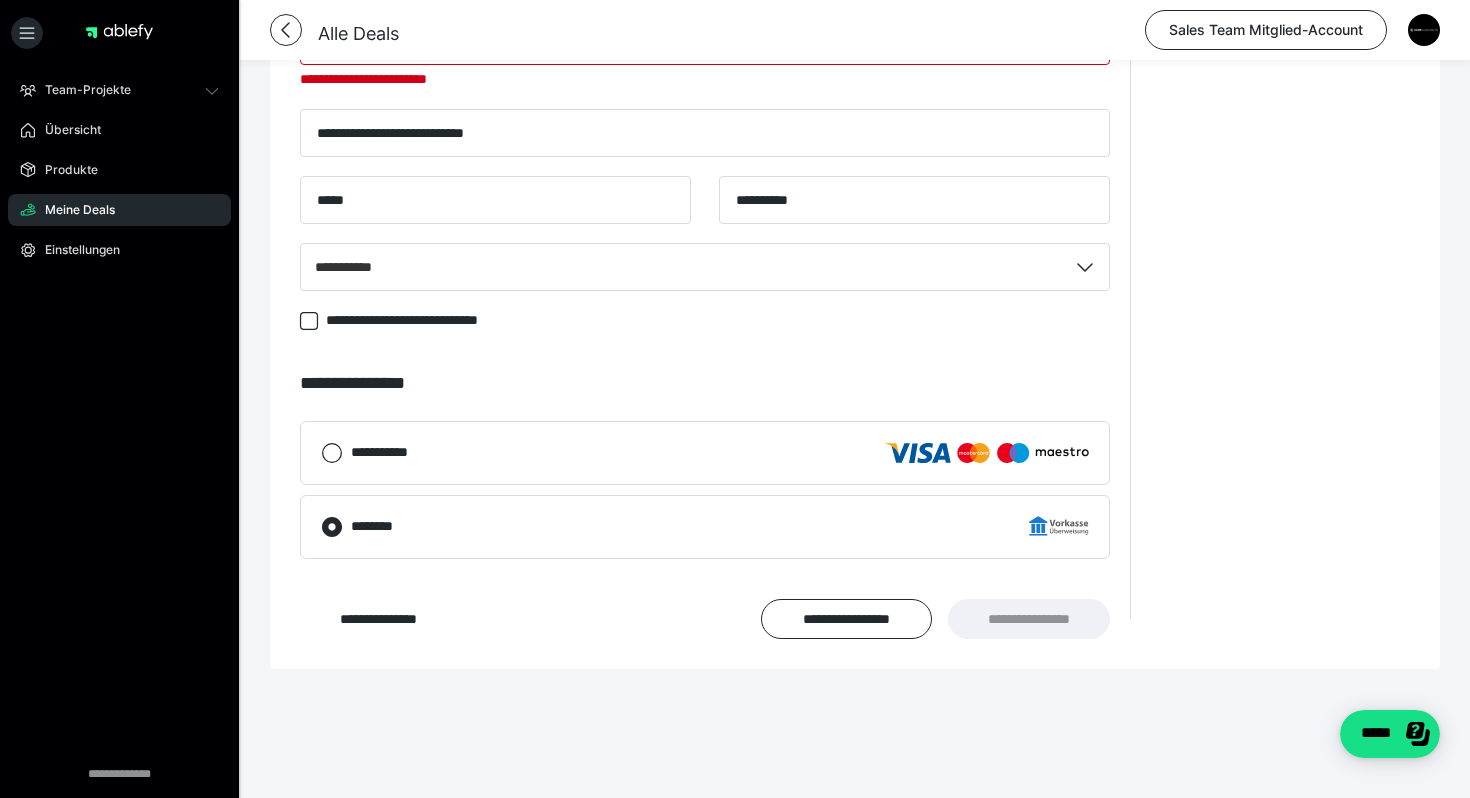 click on "**********" at bounding box center [855, -164] 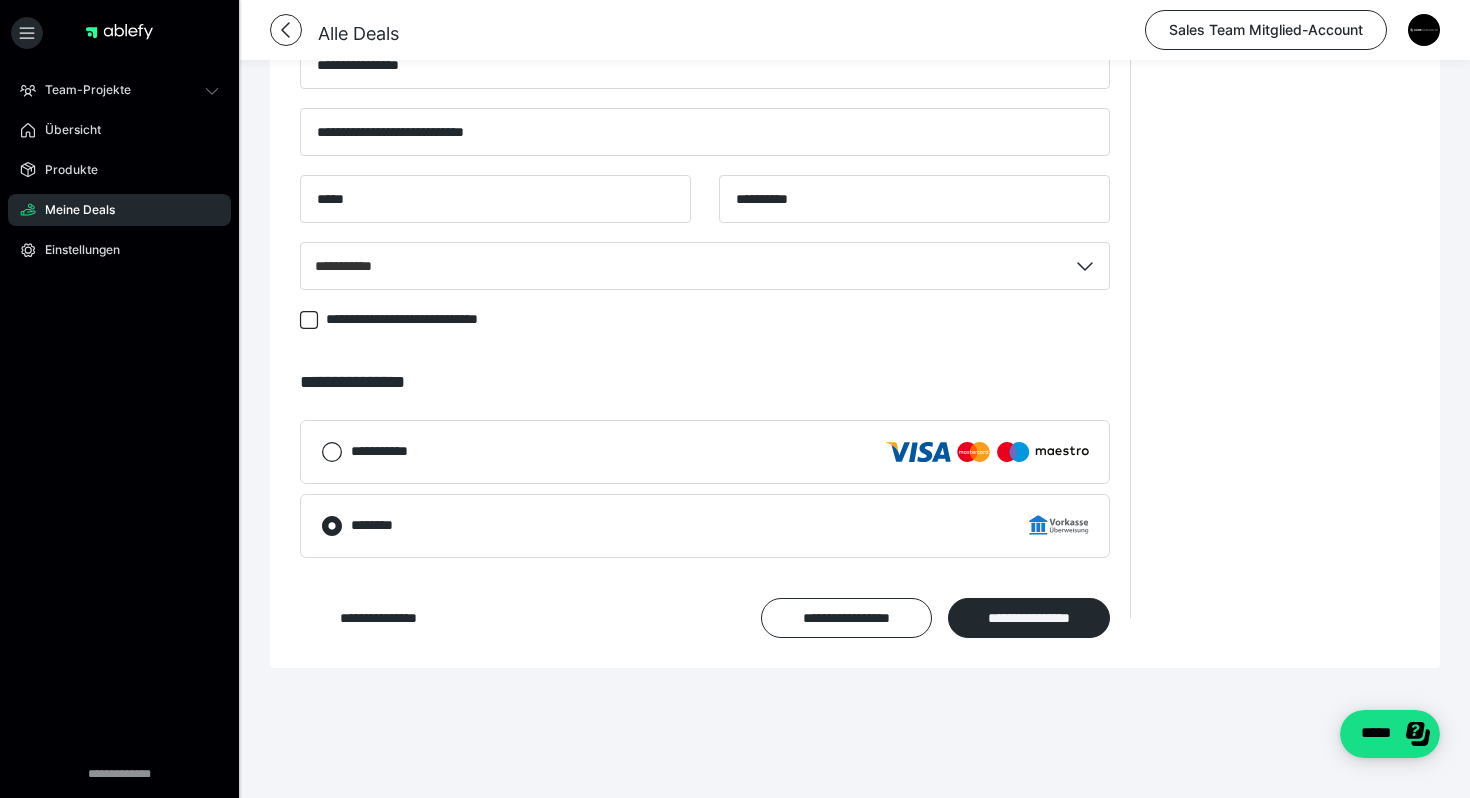 scroll, scrollTop: 1061, scrollLeft: 0, axis: vertical 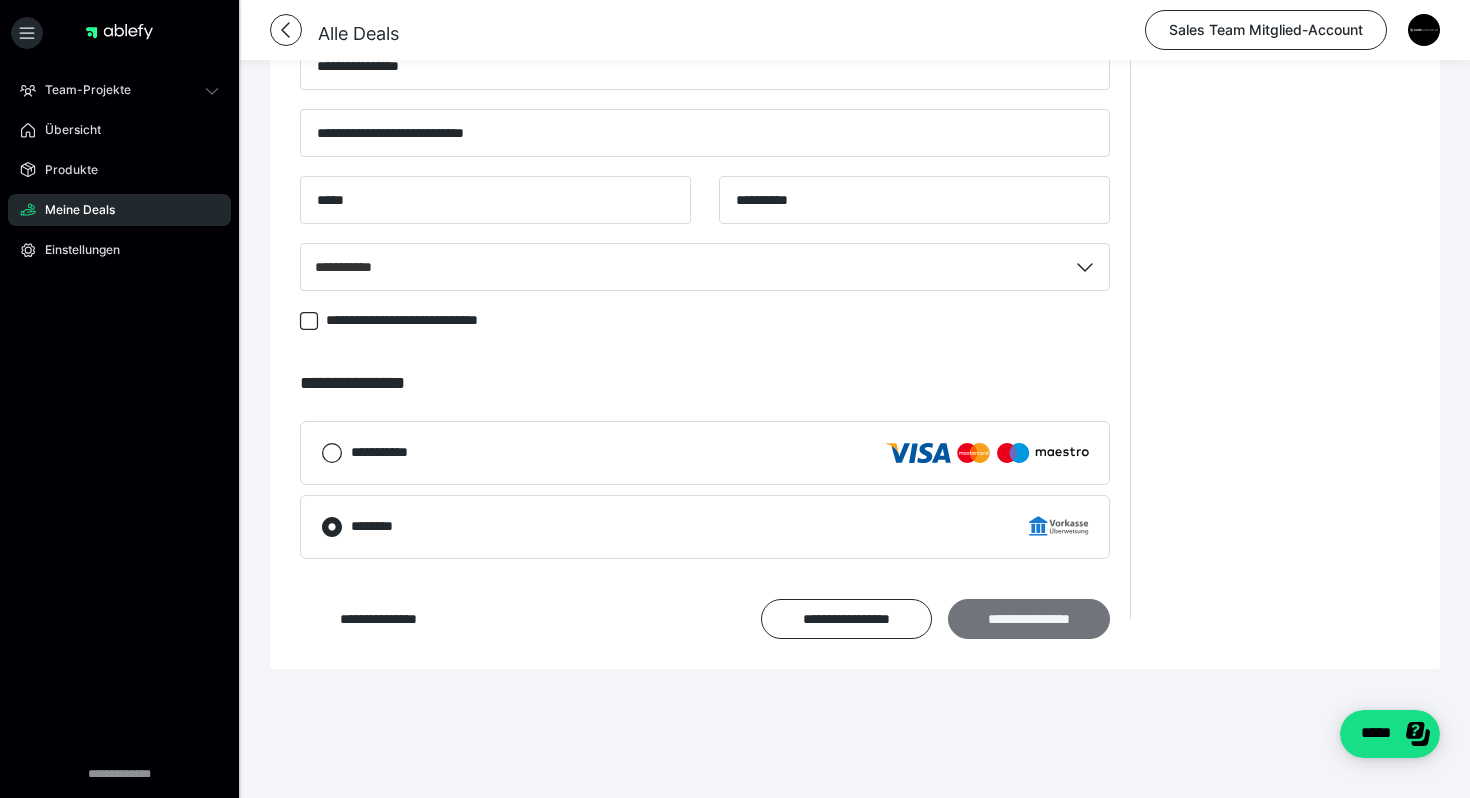 click on "**********" at bounding box center [1029, 619] 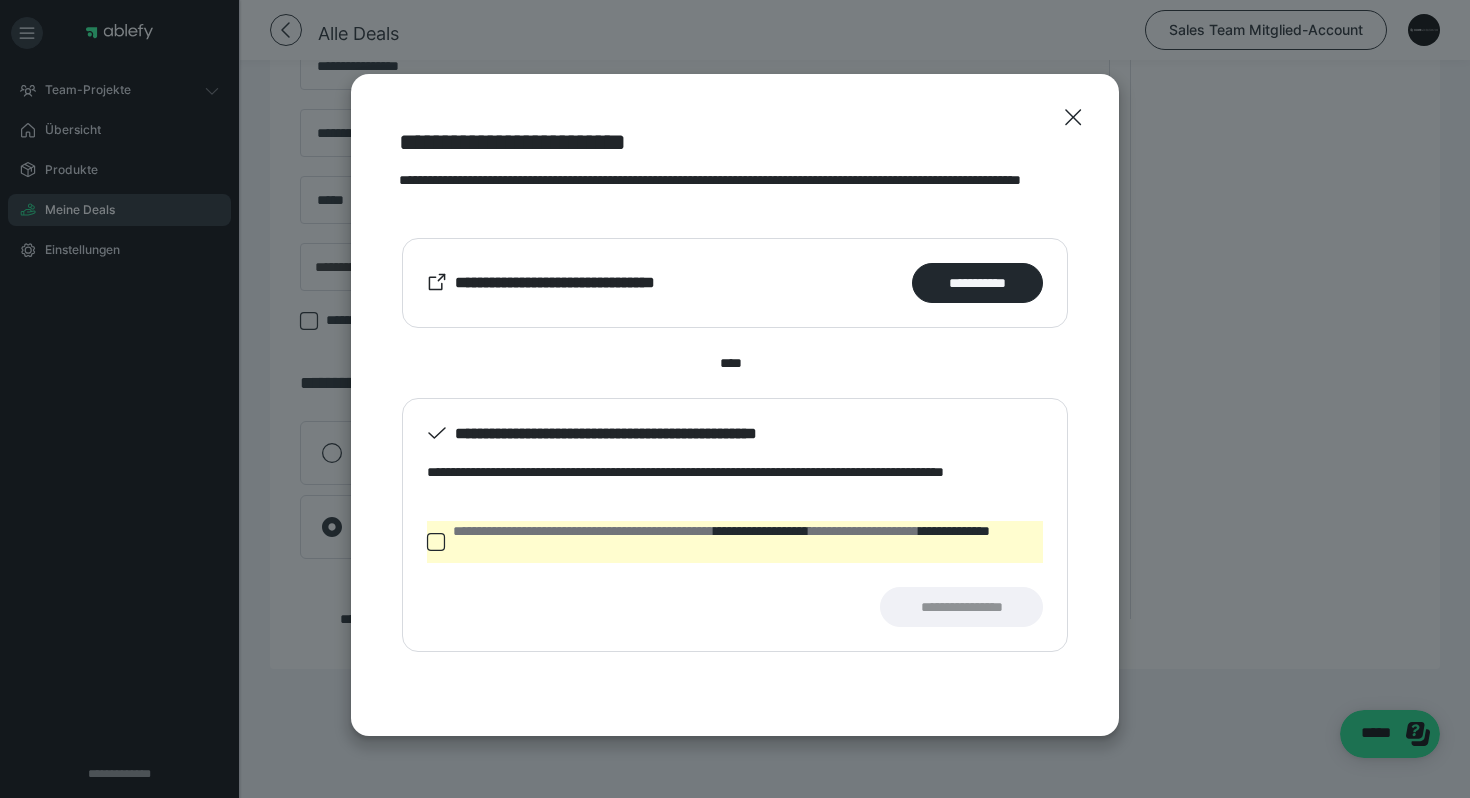 click on "**********" at bounding box center [735, 542] 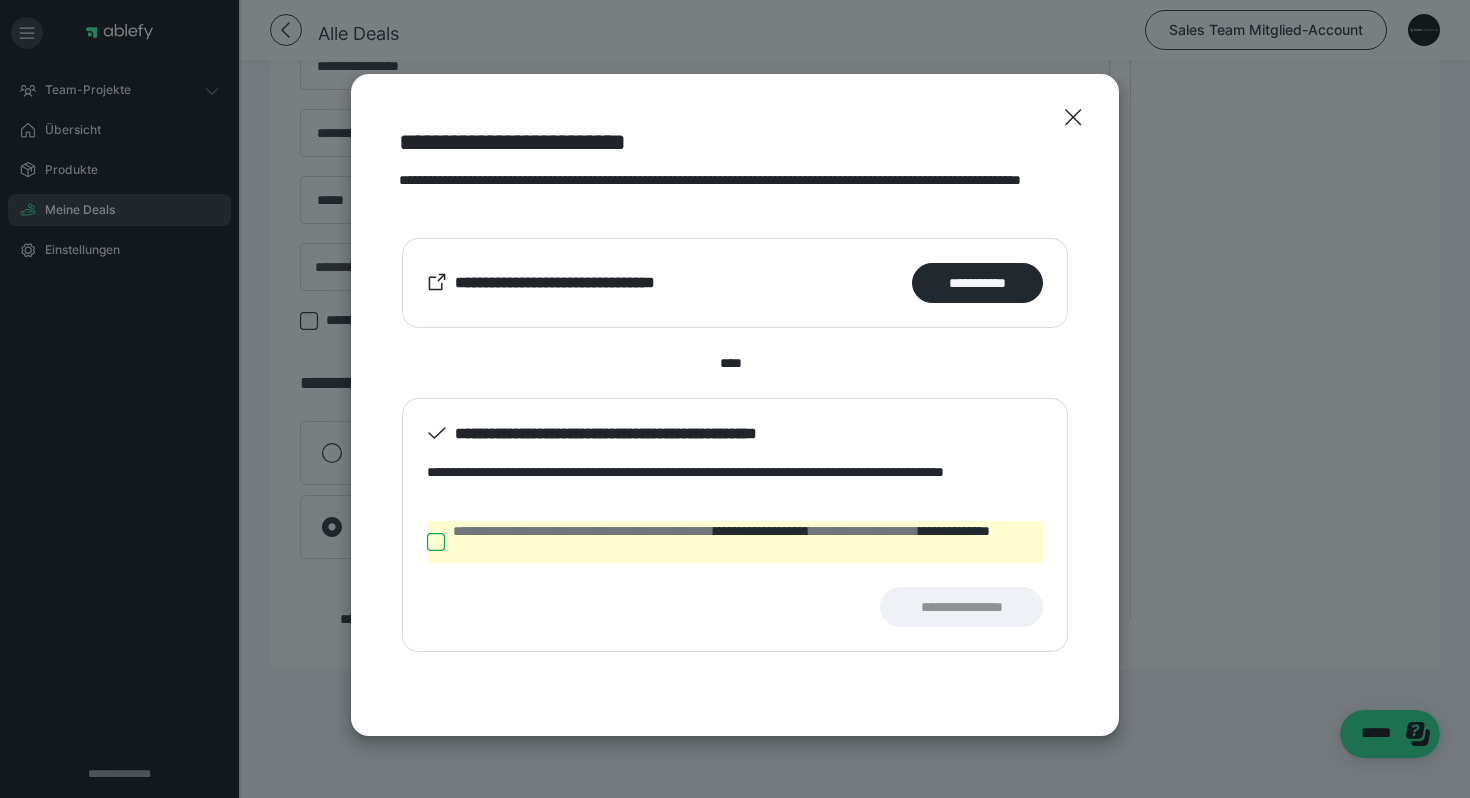click on "**********" at bounding box center (427, 542) 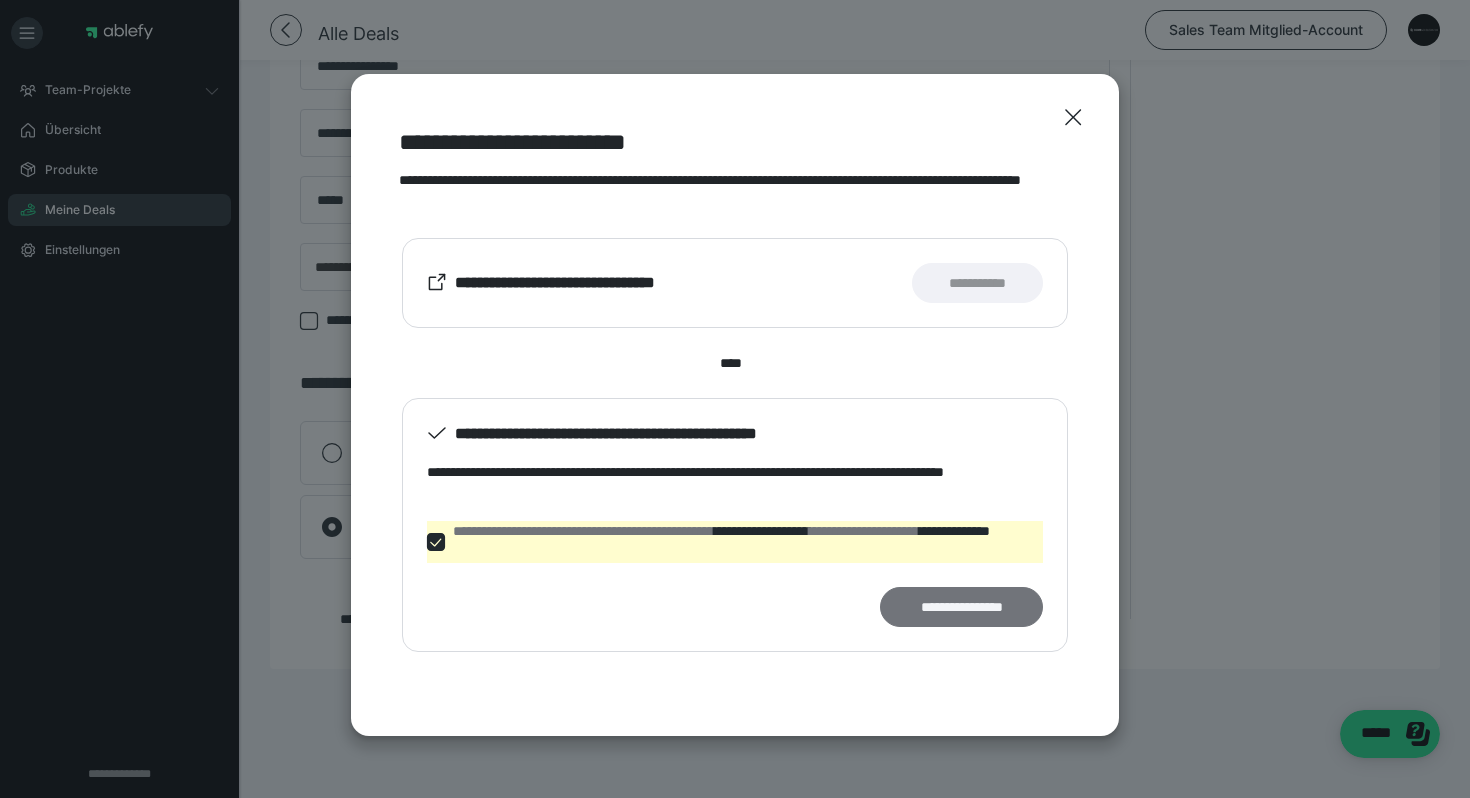 click on "**********" at bounding box center (961, 607) 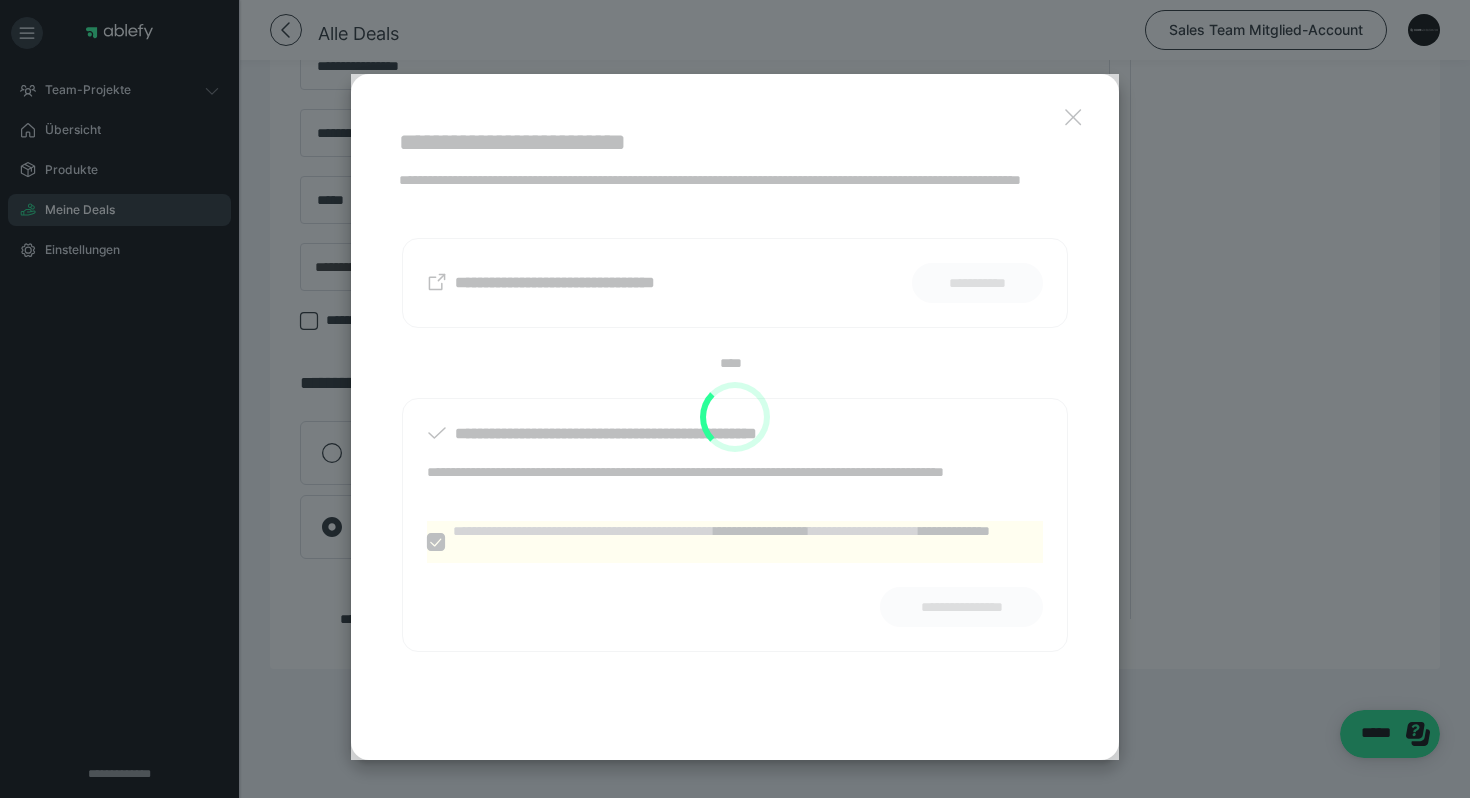 scroll, scrollTop: 891, scrollLeft: 0, axis: vertical 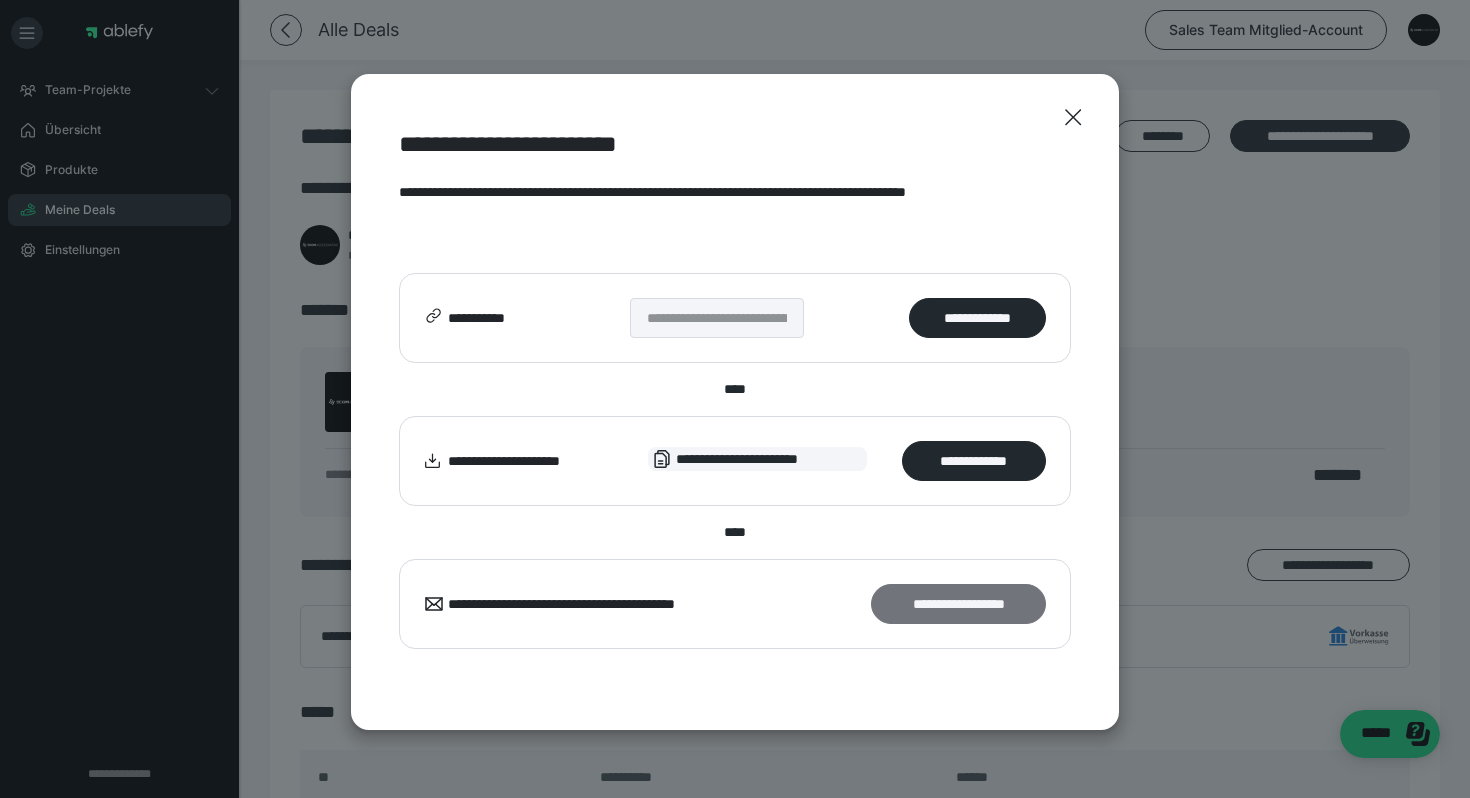 click on "**********" at bounding box center [958, 604] 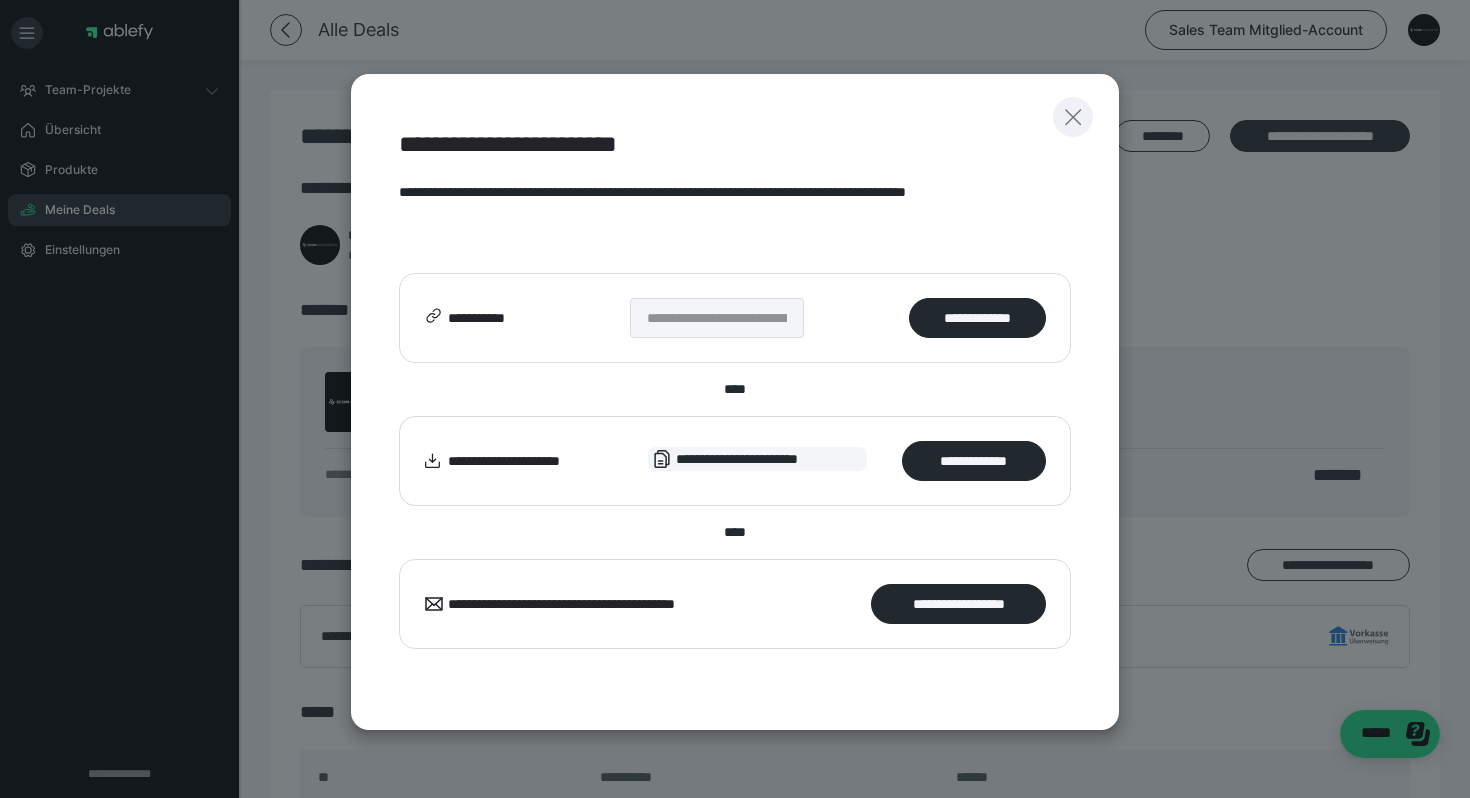 click 